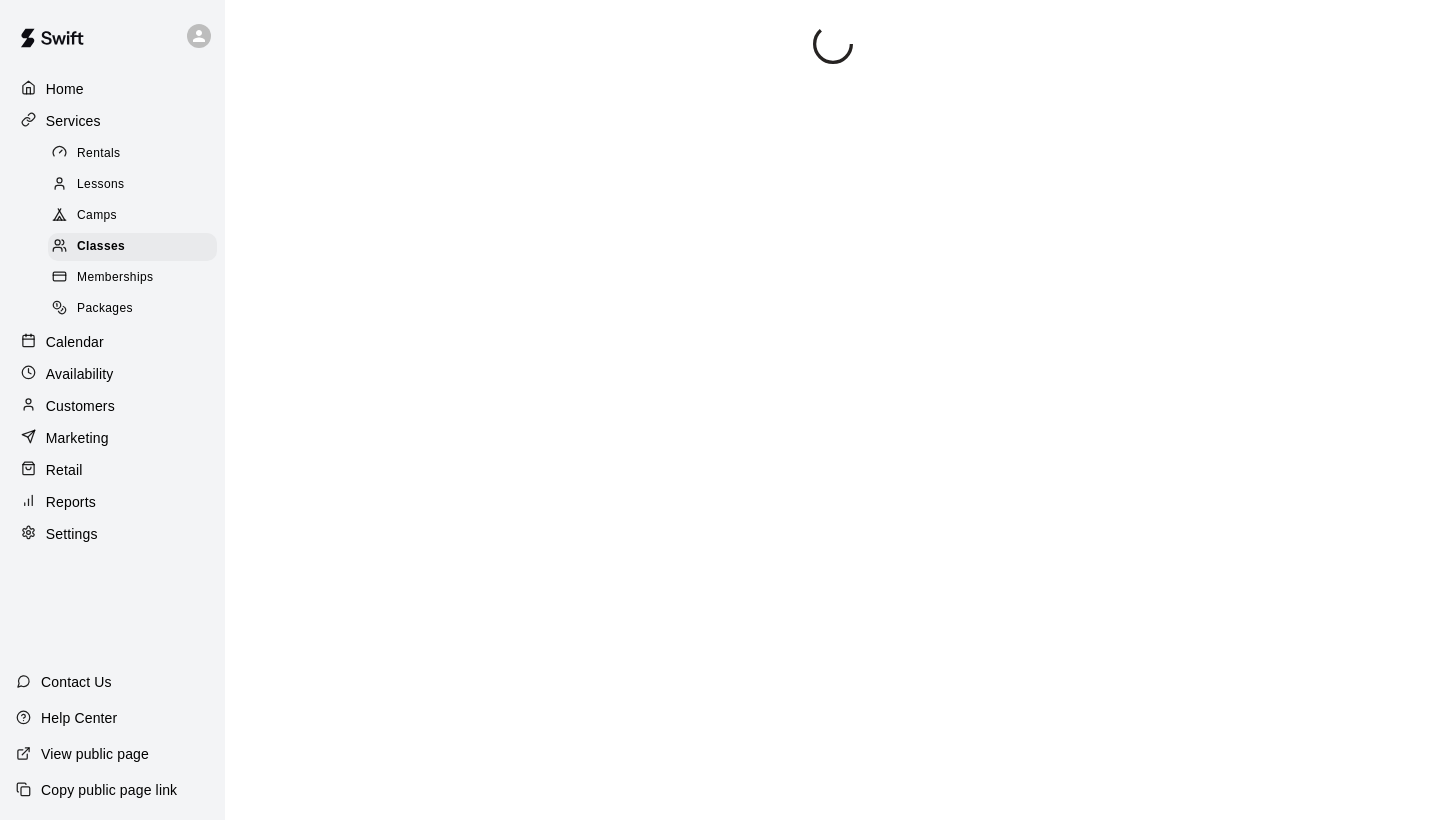 scroll, scrollTop: 0, scrollLeft: 0, axis: both 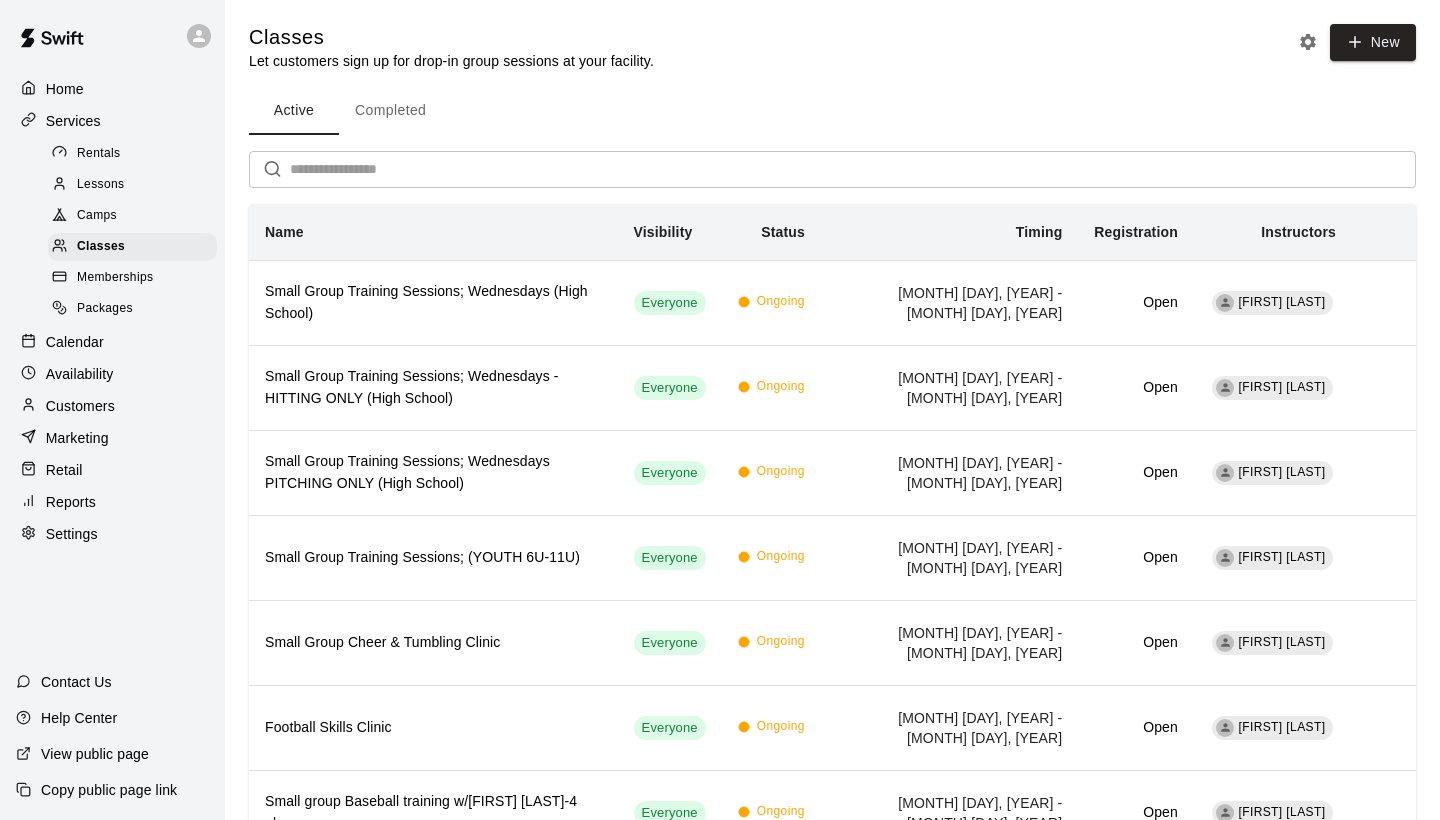 click on "Calendar" at bounding box center [75, 342] 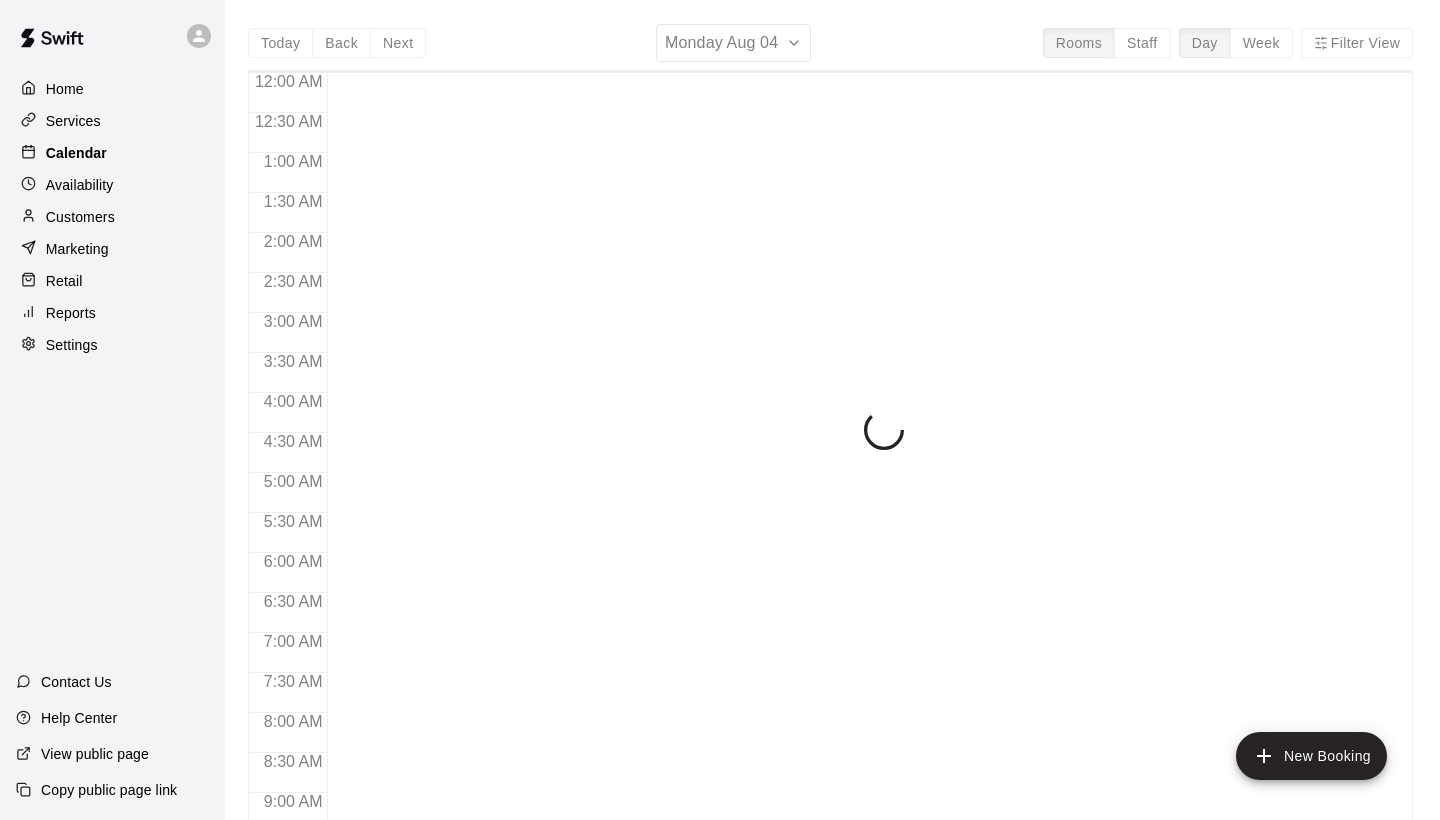 scroll, scrollTop: 1151, scrollLeft: 0, axis: vertical 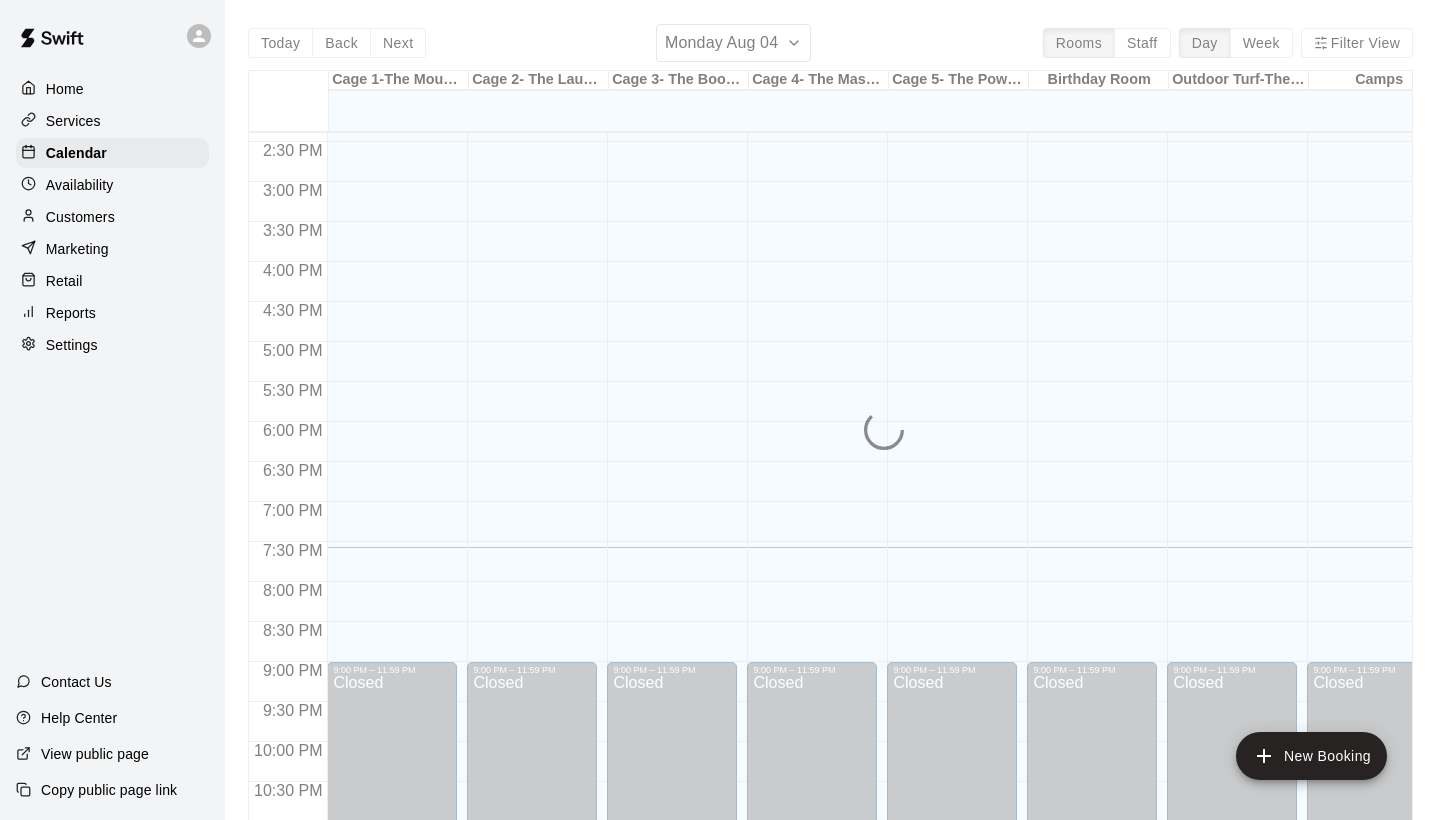 click on "Today Back Next Monday Aug 04 Rooms Staff Day Week Filter View Cage 1-The Mound Lab 04 Mon Cage 2- The Launch Pad 04 Mon Cage 3- The Boom Box 04 Mon Cage 4- The Mash Zone 04 Mon Cage 5- The Power Alley 04 Mon Birthday Room 04 Mon Outdoor Turf-The Yard 04 Mon Camps 04 Mon Camps 2 04 Mon Camps 3 04 Mon Camps 4 04 Mon Outside Cage 1- The Office 04 Mon Outdoor Cage 2- The Den 04 Mon CheerCamp 04 Mon 12:00 AM 12:30 AM 1:00 AM 1:30 AM 2:00 AM 2:30 AM 3:00 AM 3:30 AM 4:00 AM 4:30 AM 5:00 AM 5:30 AM 6:00 AM 6:30 AM 7:00 AM 7:30 AM 8:00 AM 8:30 AM 9:00 AM 9:30 AM 10:00 AM 10:30 AM 11:00 AM 11:30 AM 12:00 PM 12:30 PM 1:00 PM 1:30 PM 2:00 PM 2:30 PM 3:00 PM 3:30 PM 4:00 PM 4:30 PM 5:00 PM 5:30 PM 6:00 PM 6:30 PM 7:00 PM 7:30 PM 8:00 PM 8:30 PM 9:00 PM 9:30 PM 10:00 PM 10:30 PM 11:00 PM 11:30 PM 12:00 AM – 9:00 AM Closed 9:00 PM – 11:59 PM Closed 12:00 AM – 9:00 AM Closed 9:00 PM – 11:59 PM Closed 12:00 AM – 9:00 AM Closed 9:00 PM – 11:59 PM Closed 12:00 AM – 9:00 AM Closed 9:00 PM – 11:59 PM Closed" at bounding box center [830, 434] 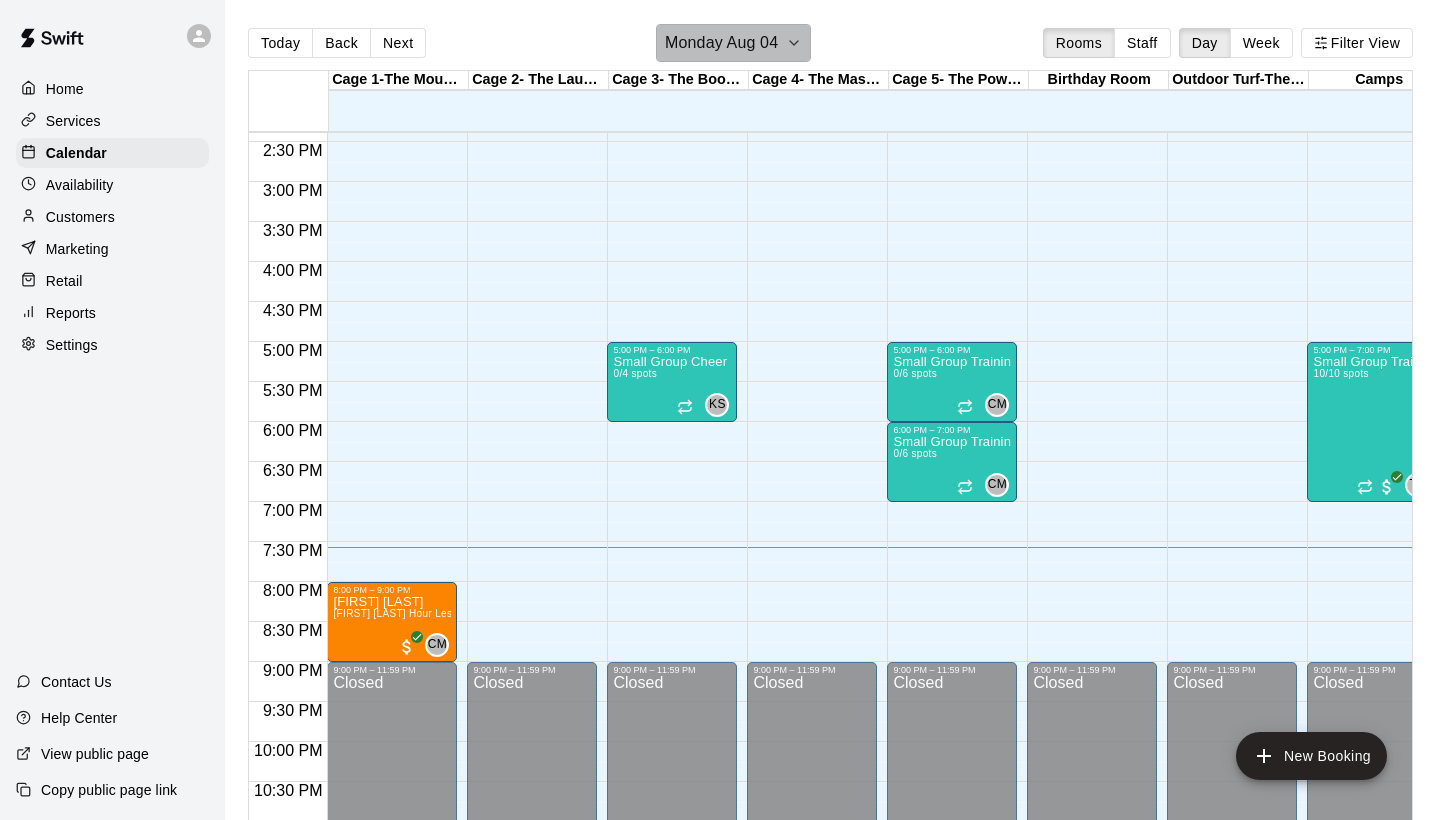 click on "Monday Aug 04" at bounding box center [721, 43] 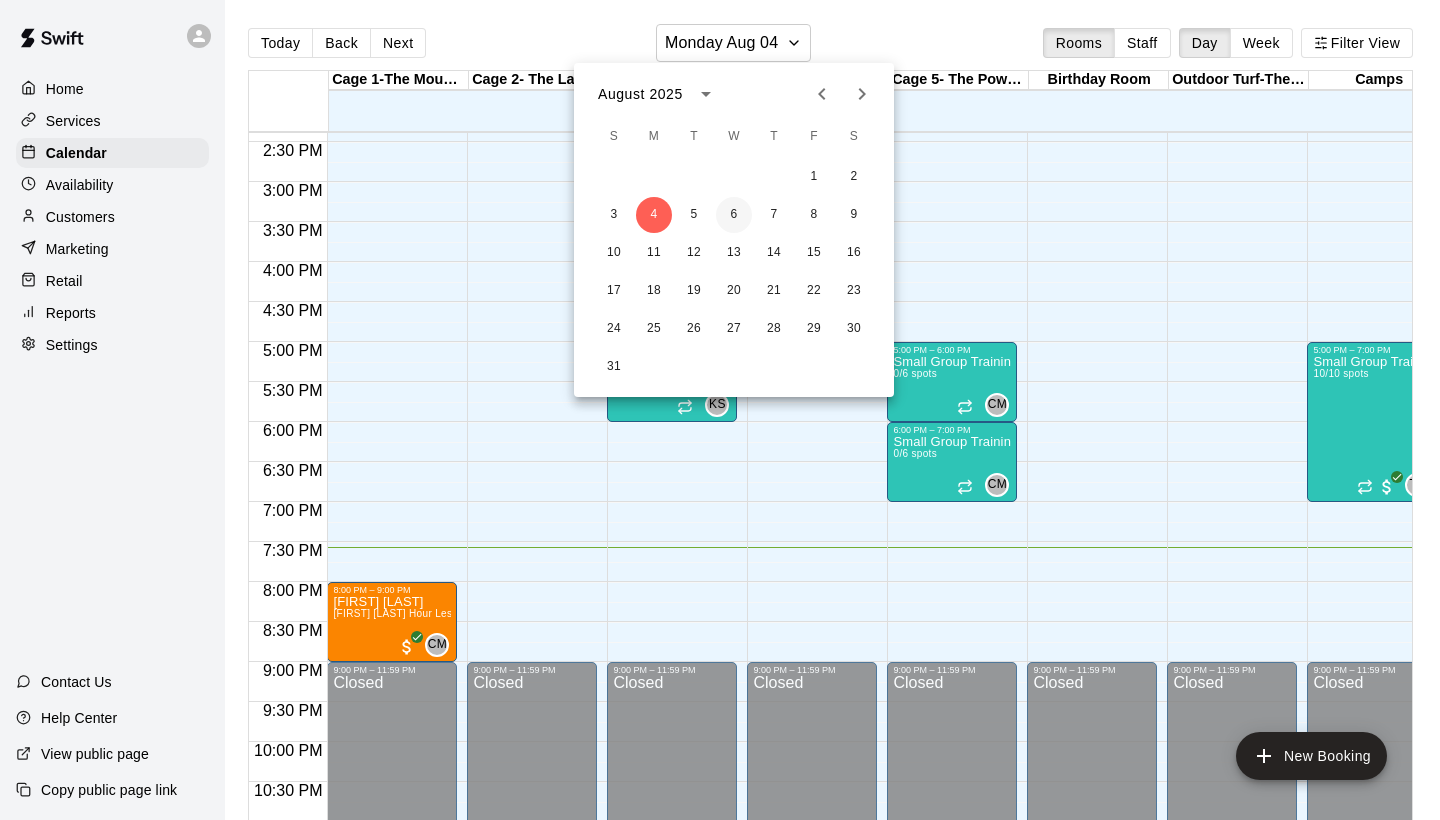 click on "6" at bounding box center (734, 215) 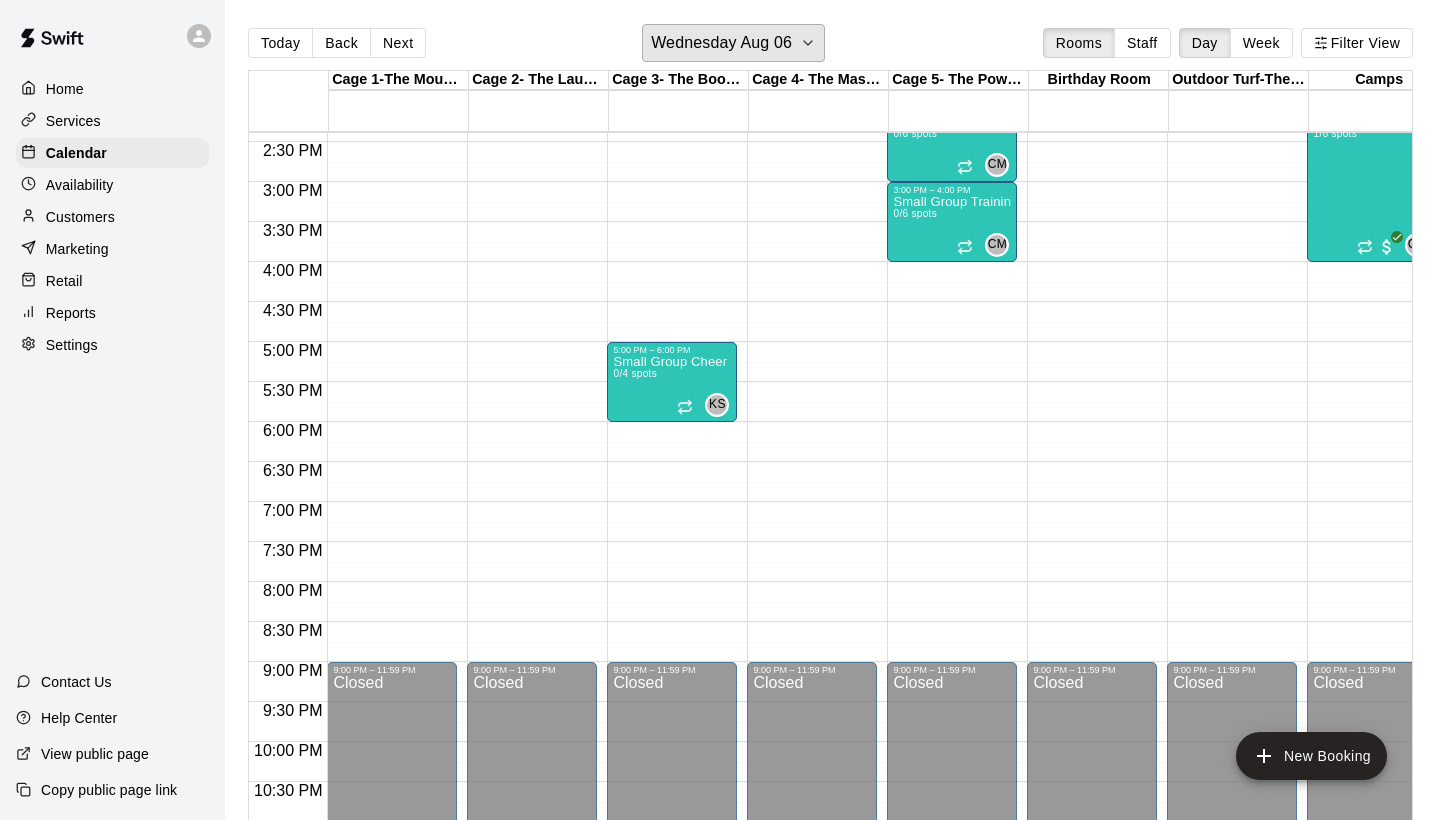 scroll, scrollTop: 1095, scrollLeft: 6, axis: both 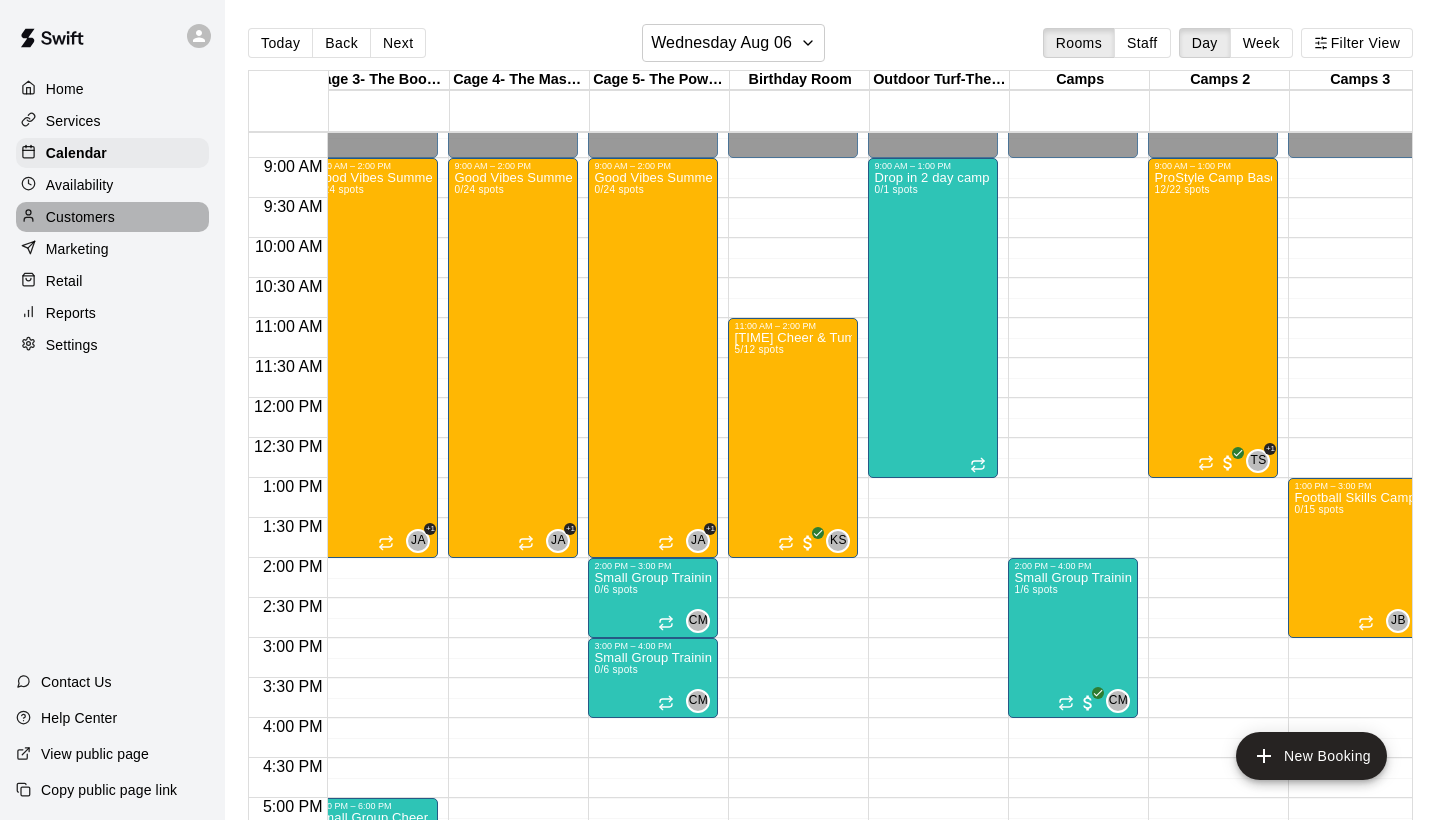 click on "Customers" at bounding box center [80, 217] 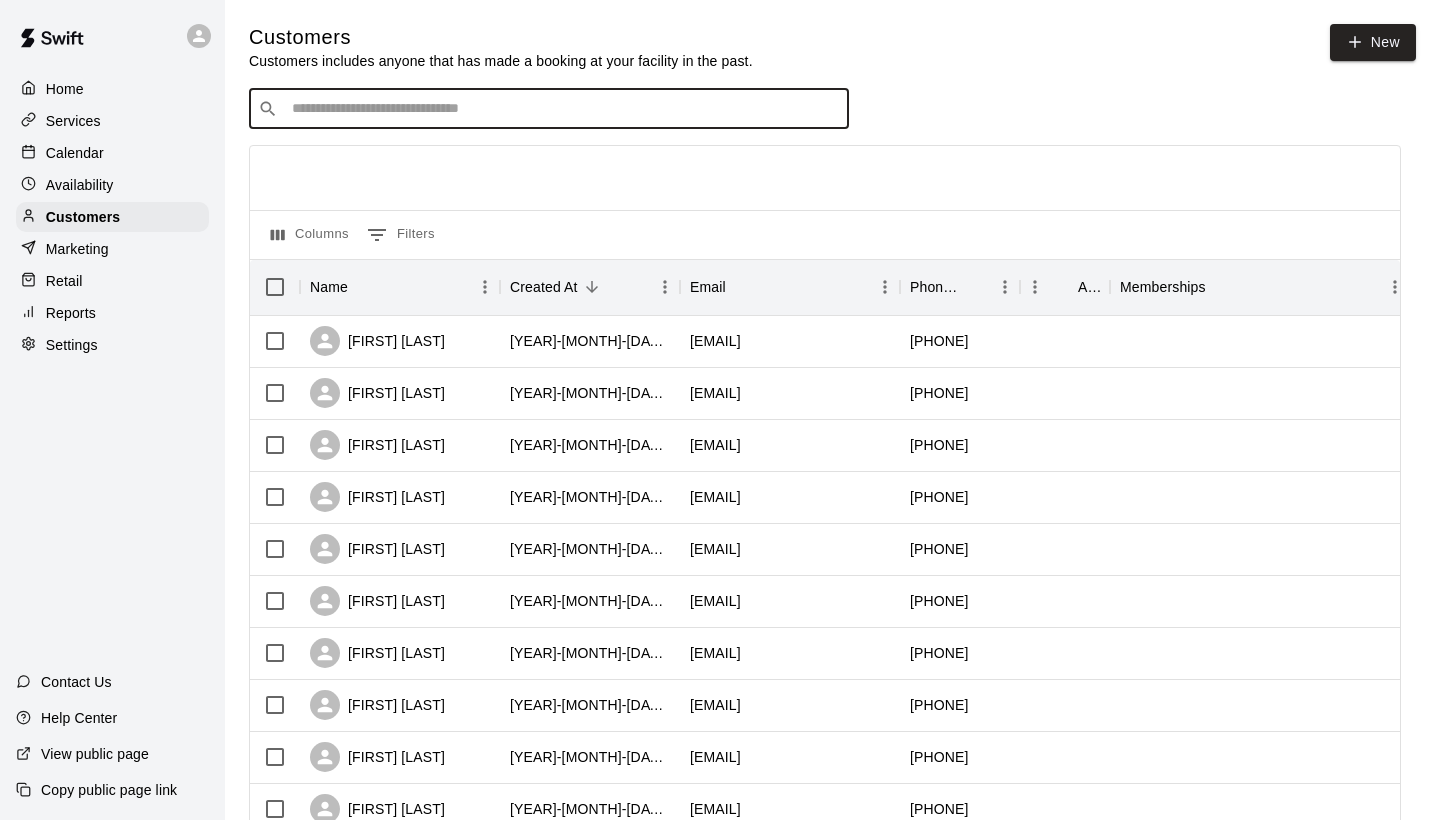 click at bounding box center [563, 109] 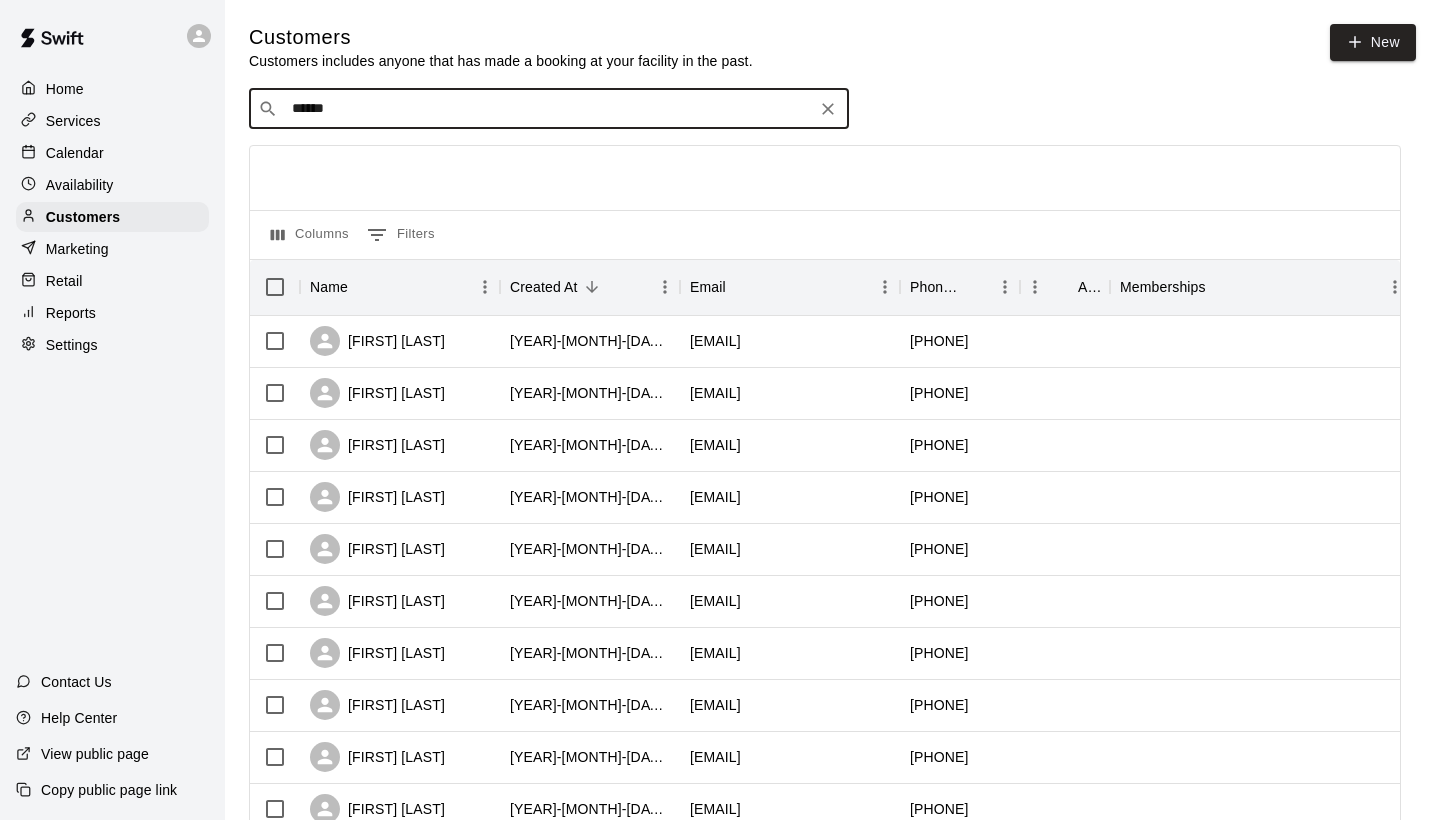 type on "*******" 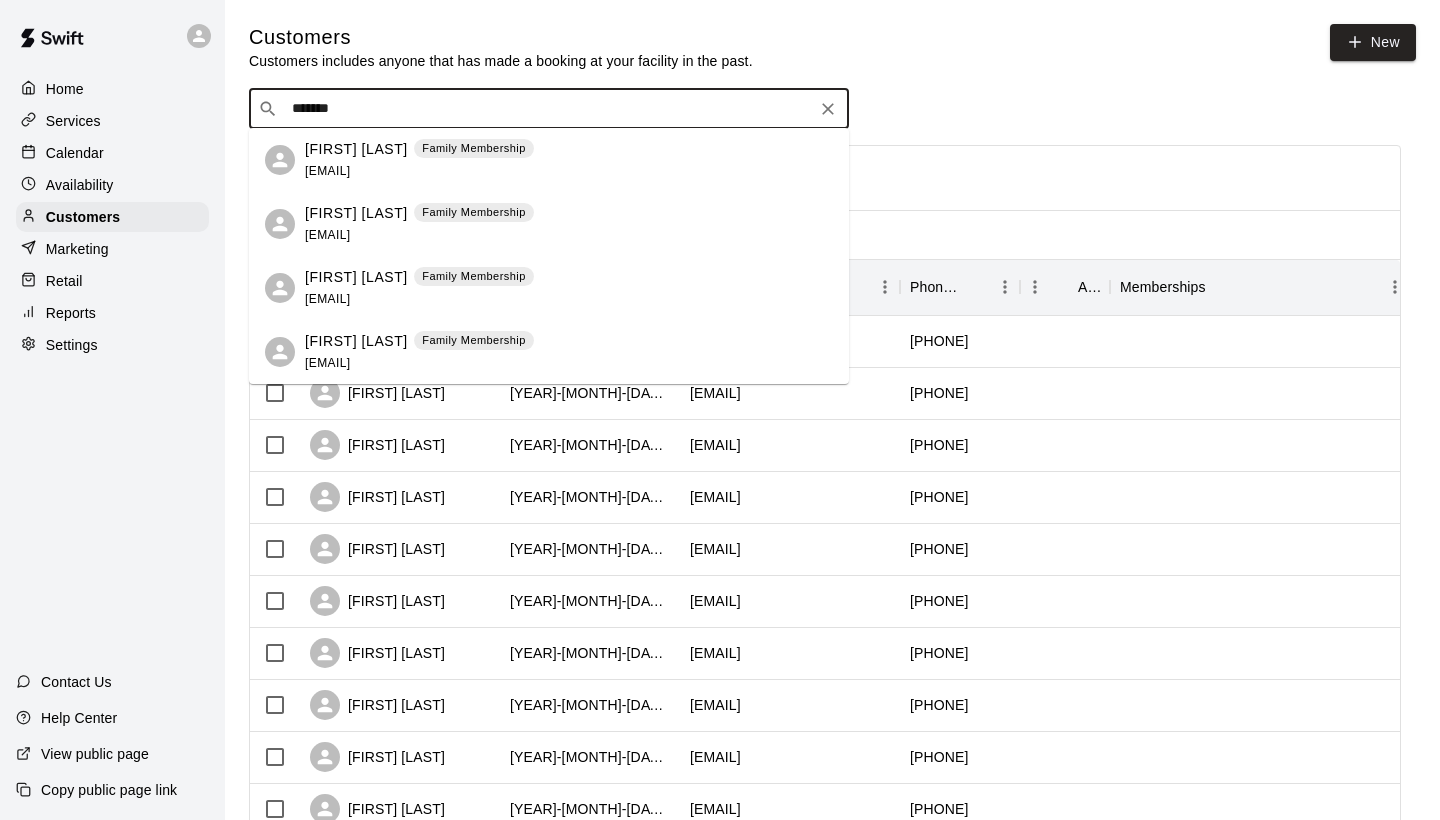 click on "[EMAIL]" at bounding box center [327, 171] 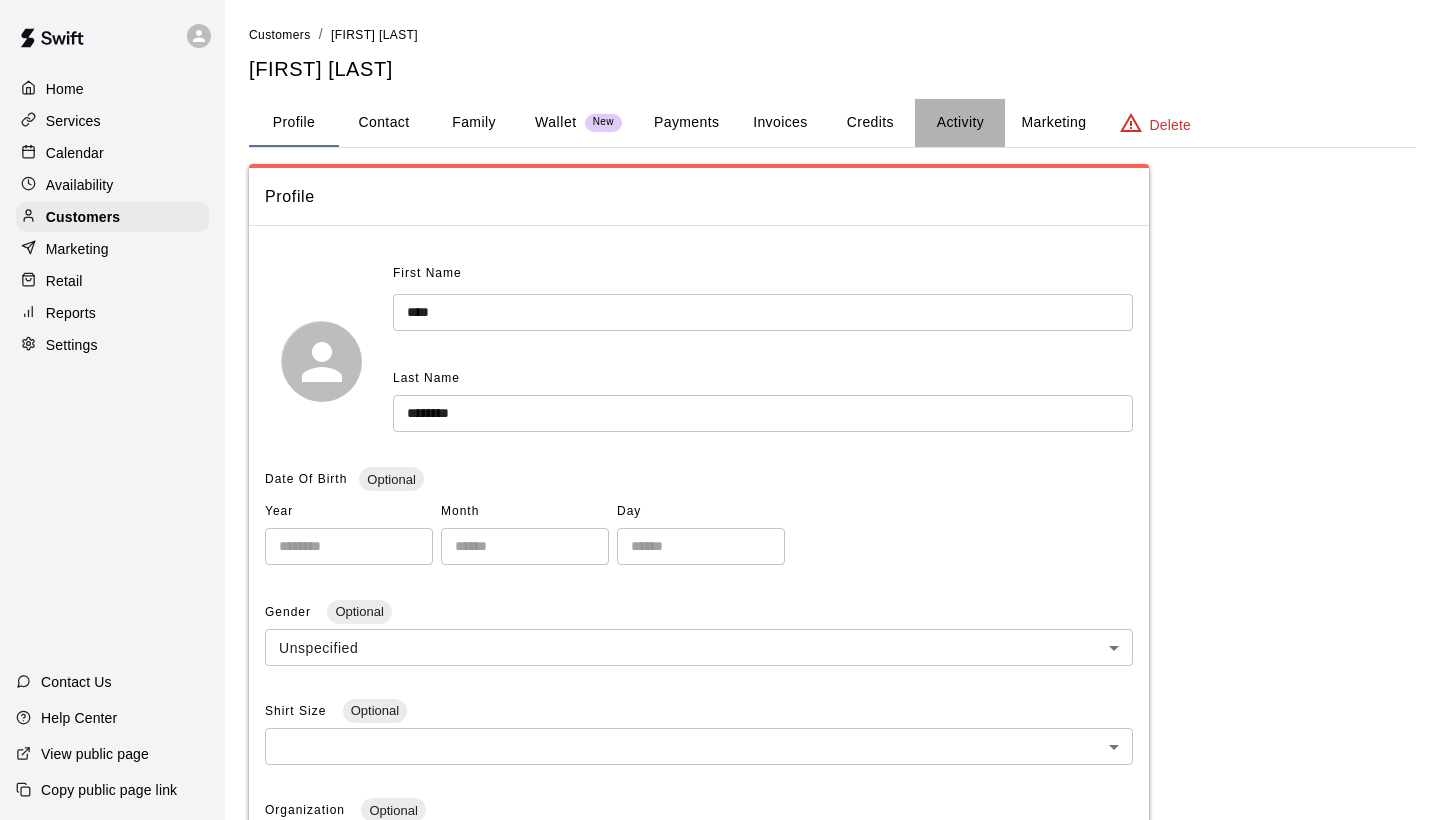 click on "Activity" at bounding box center [960, 123] 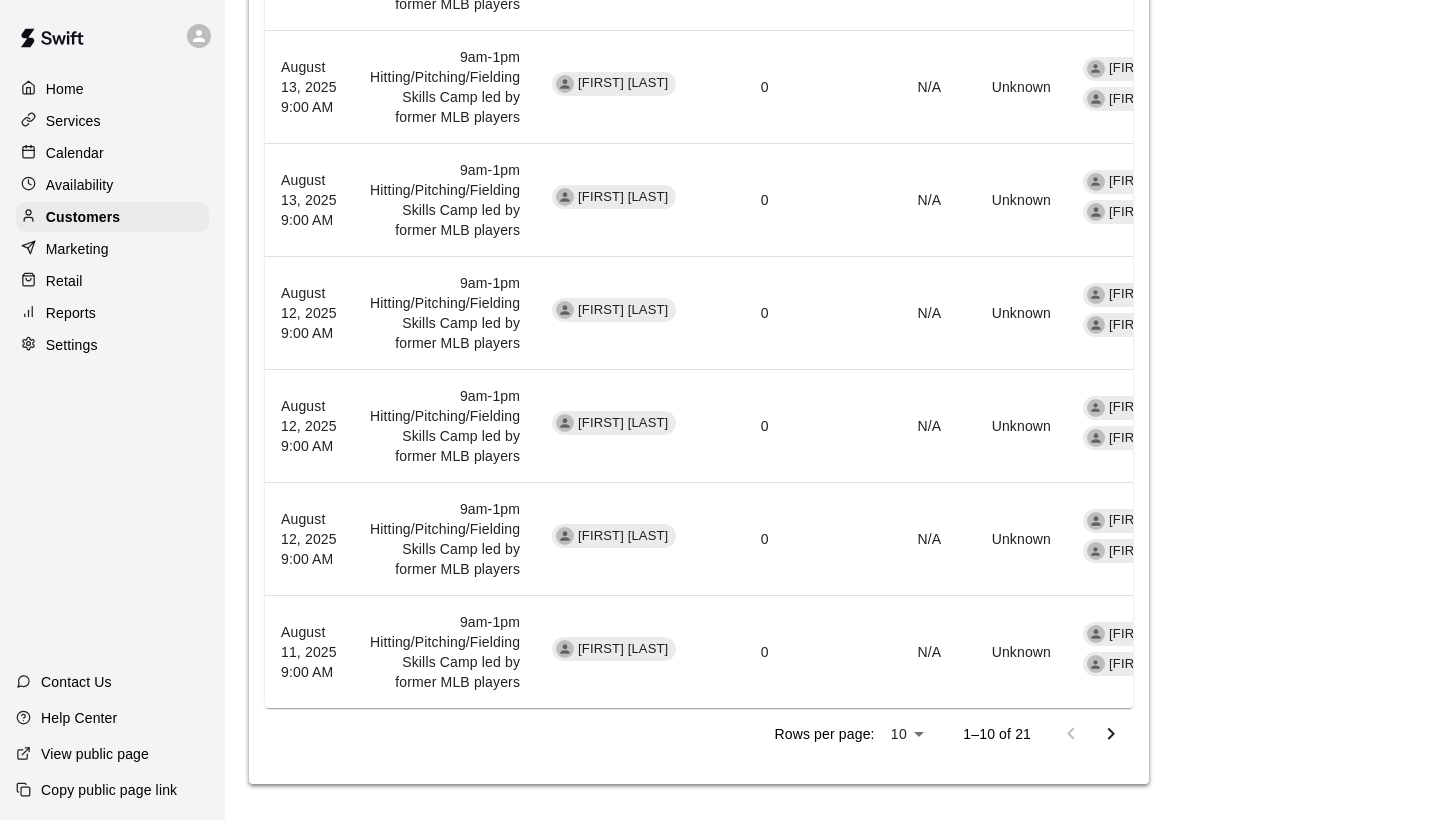 scroll, scrollTop: 1166, scrollLeft: 0, axis: vertical 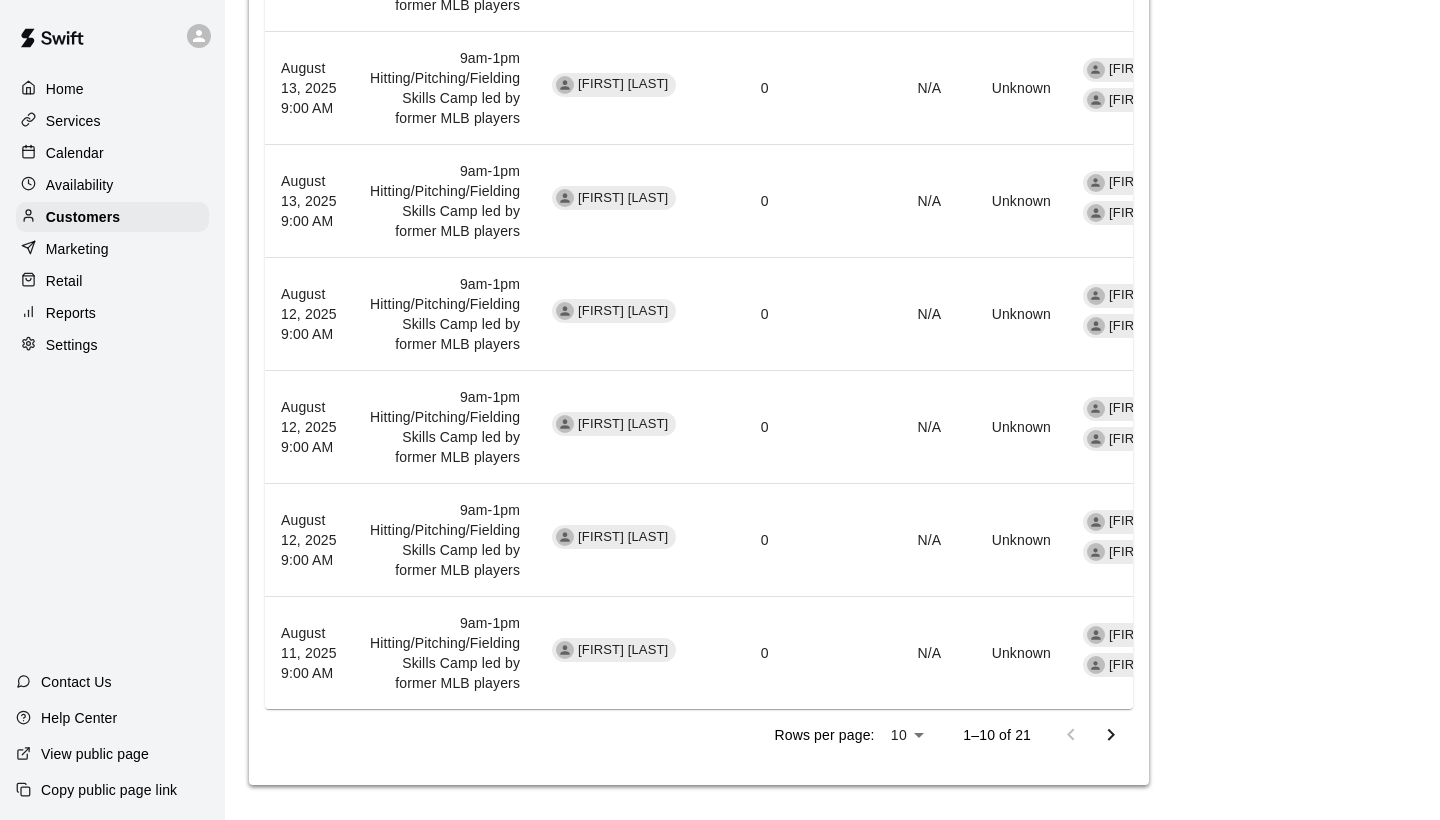 click 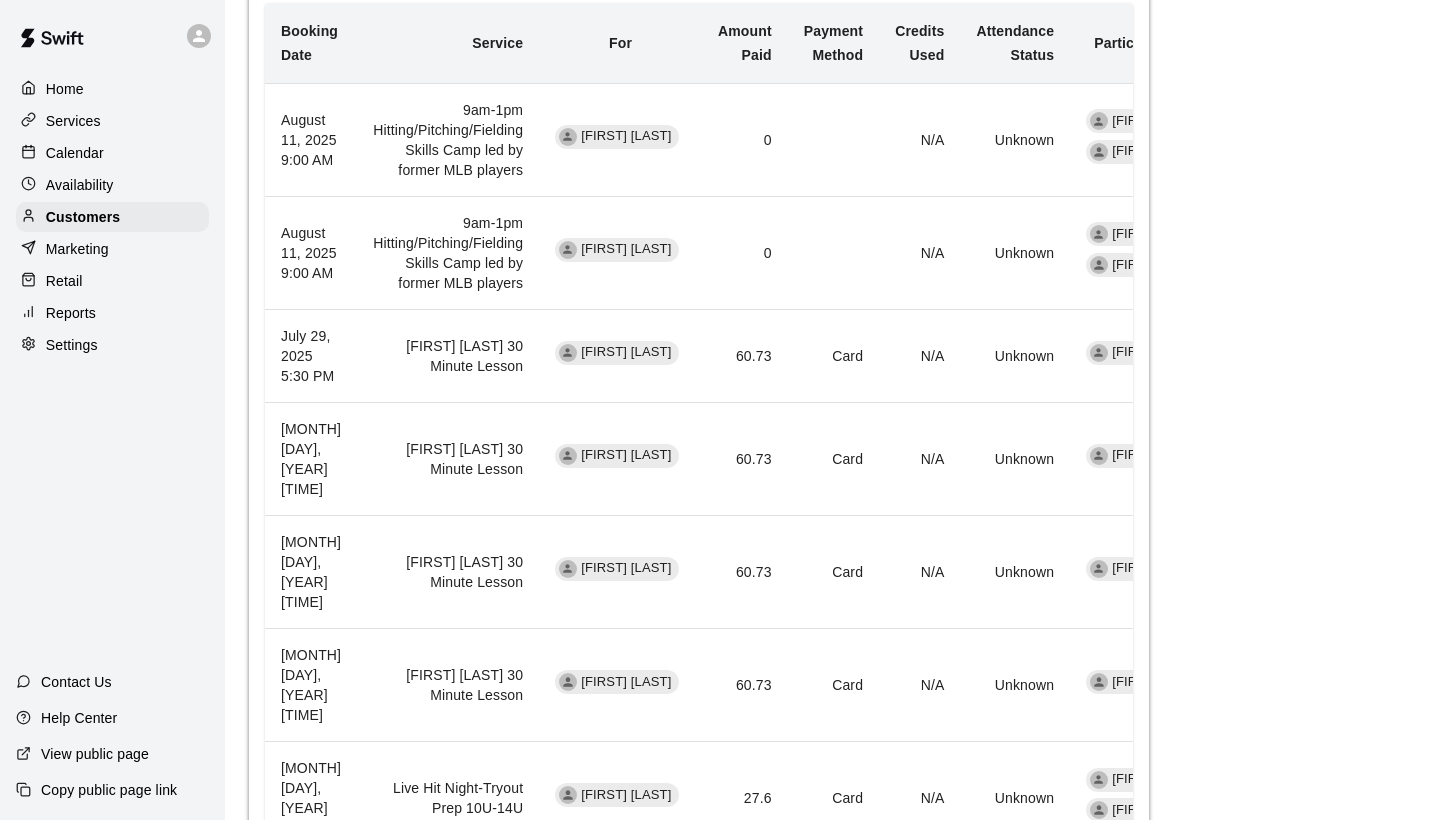 scroll, scrollTop: 734, scrollLeft: 0, axis: vertical 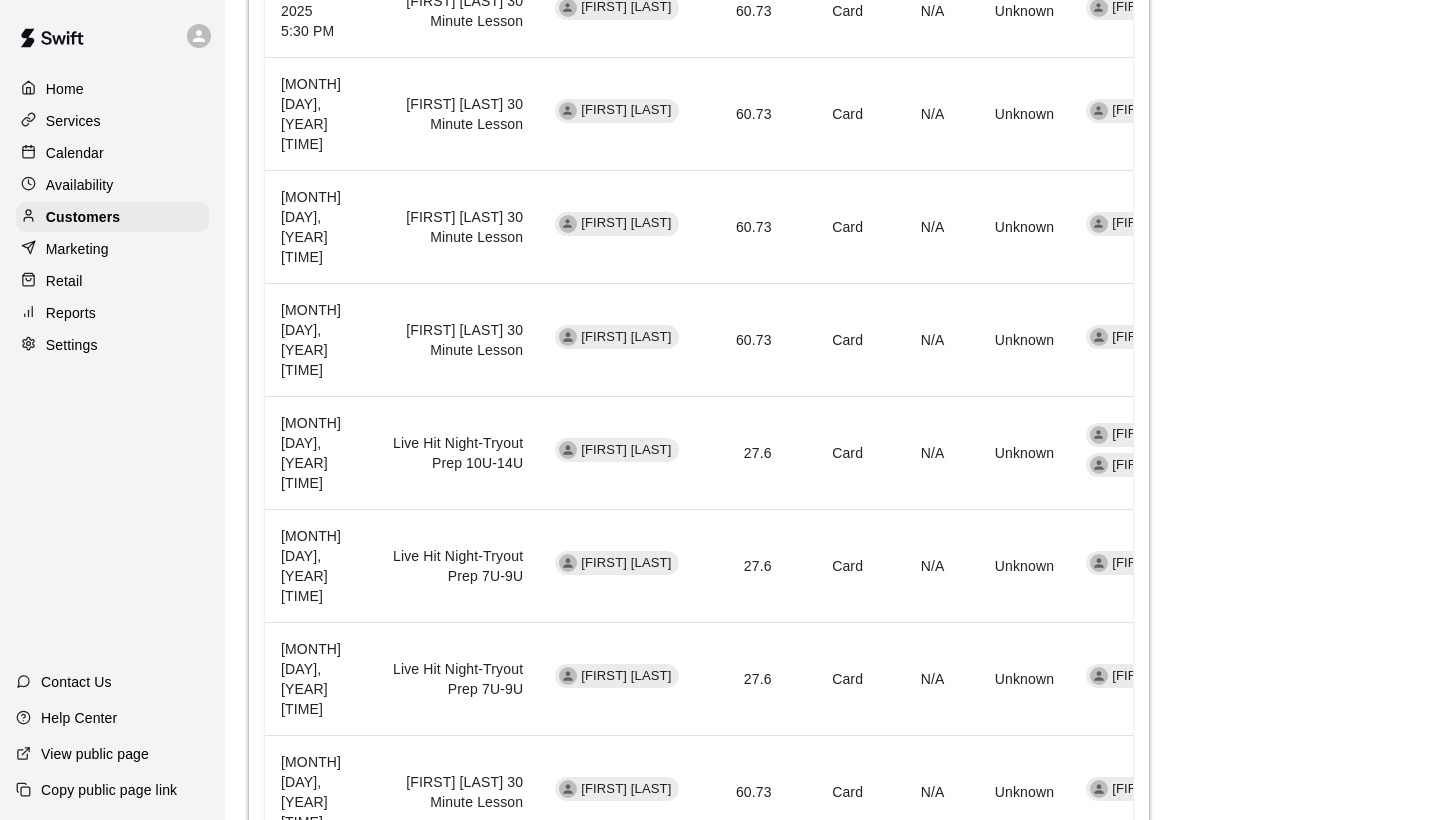 click 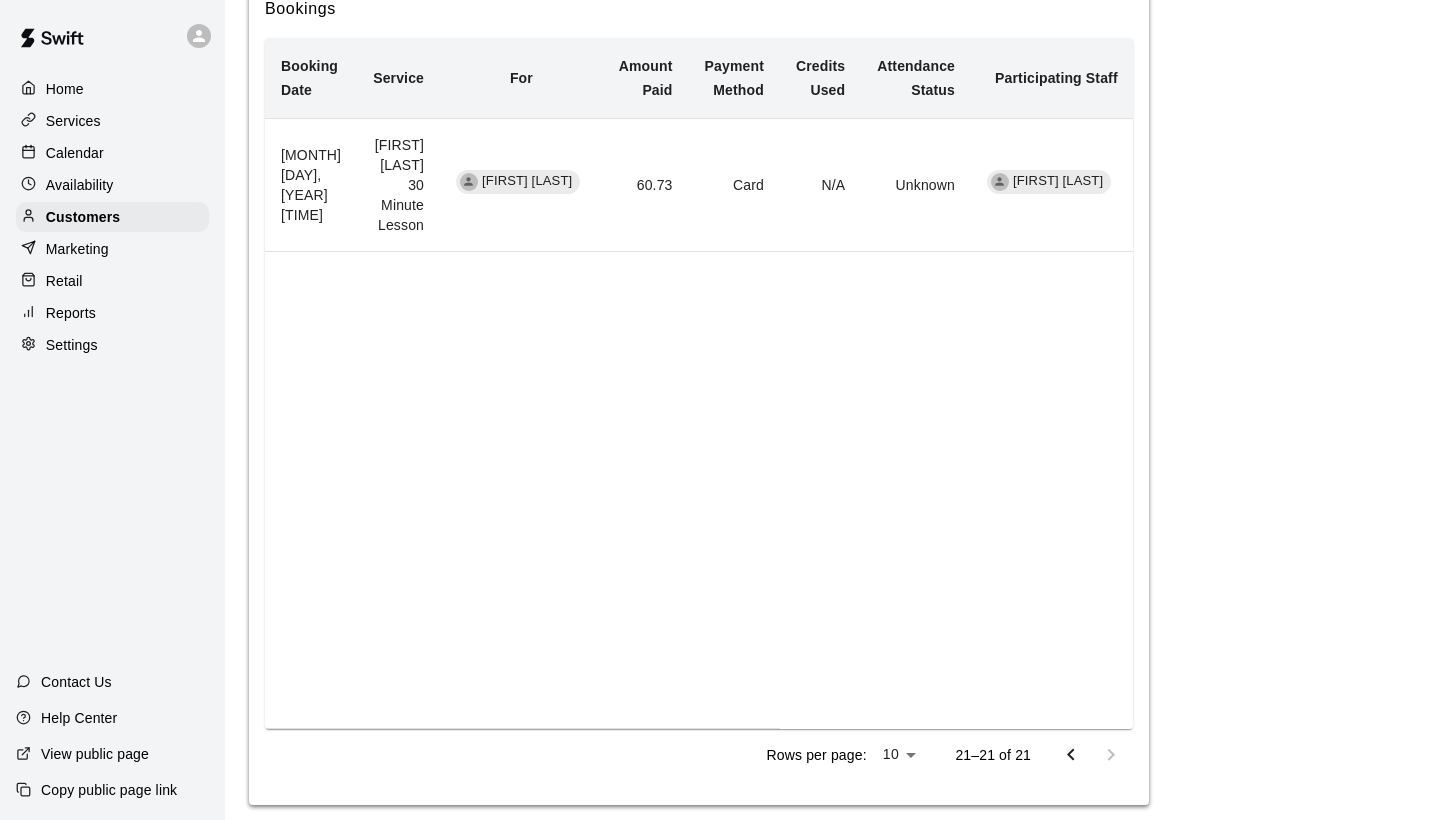 click 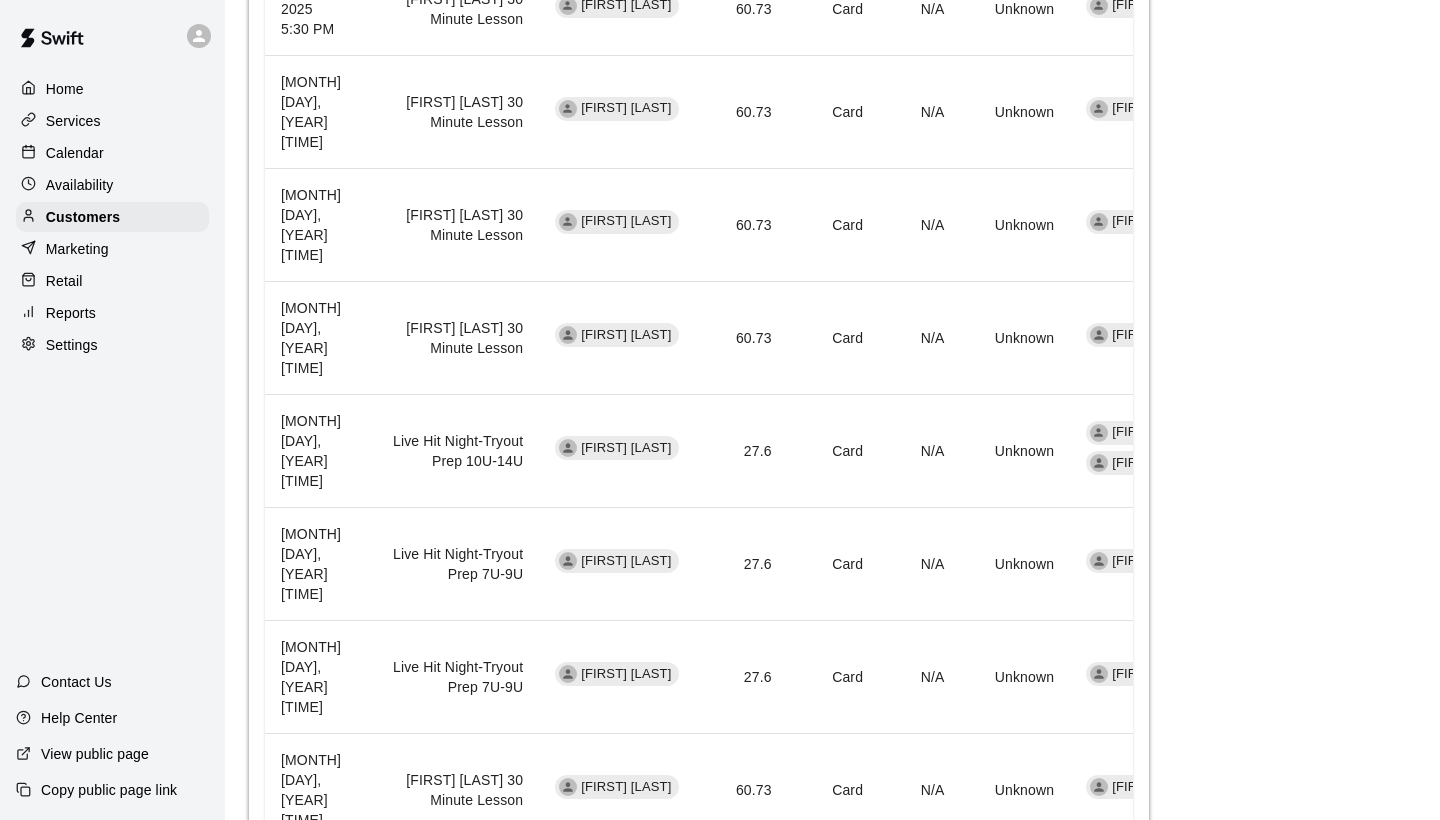 scroll, scrollTop: 1007, scrollLeft: 0, axis: vertical 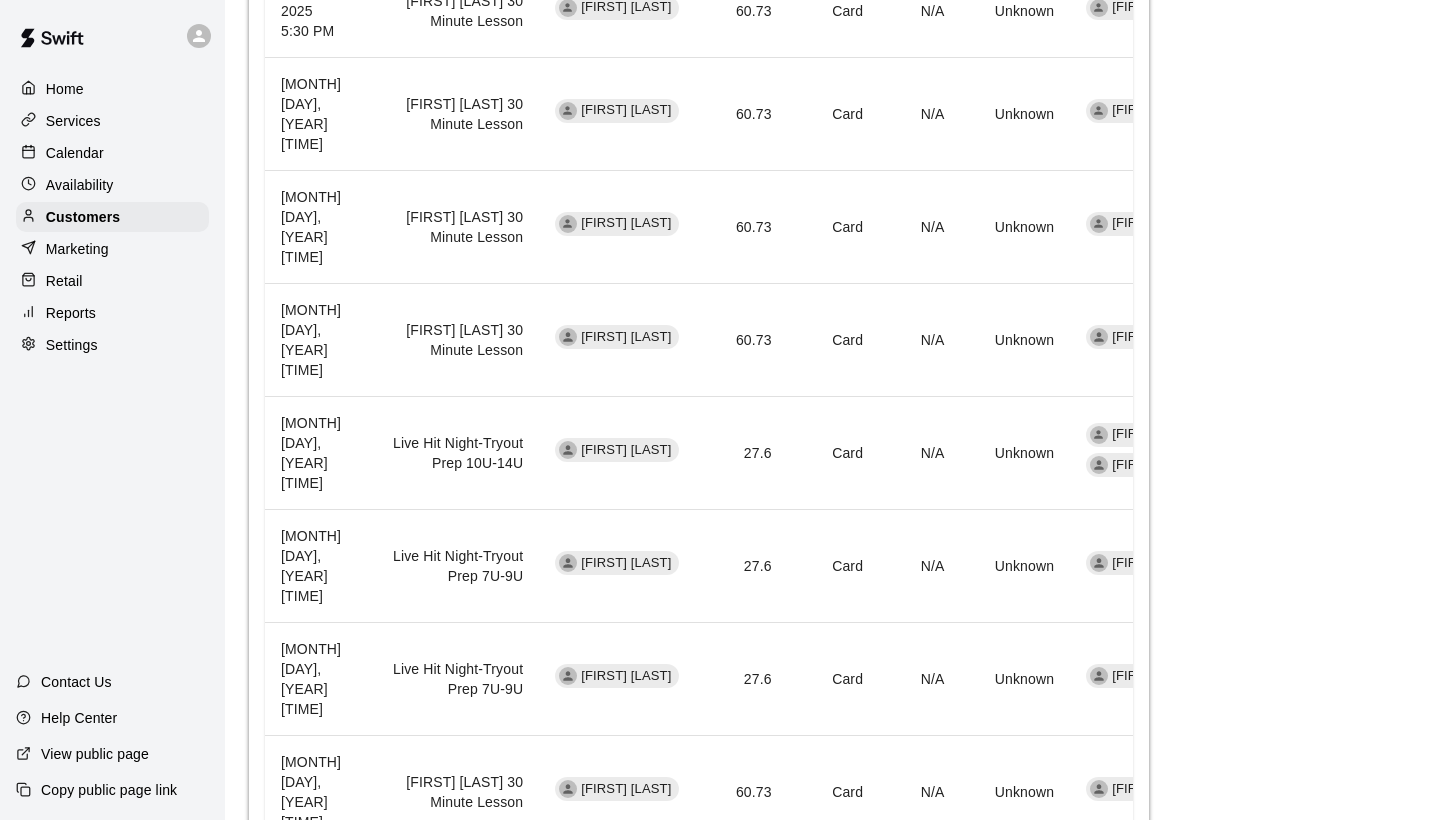 click 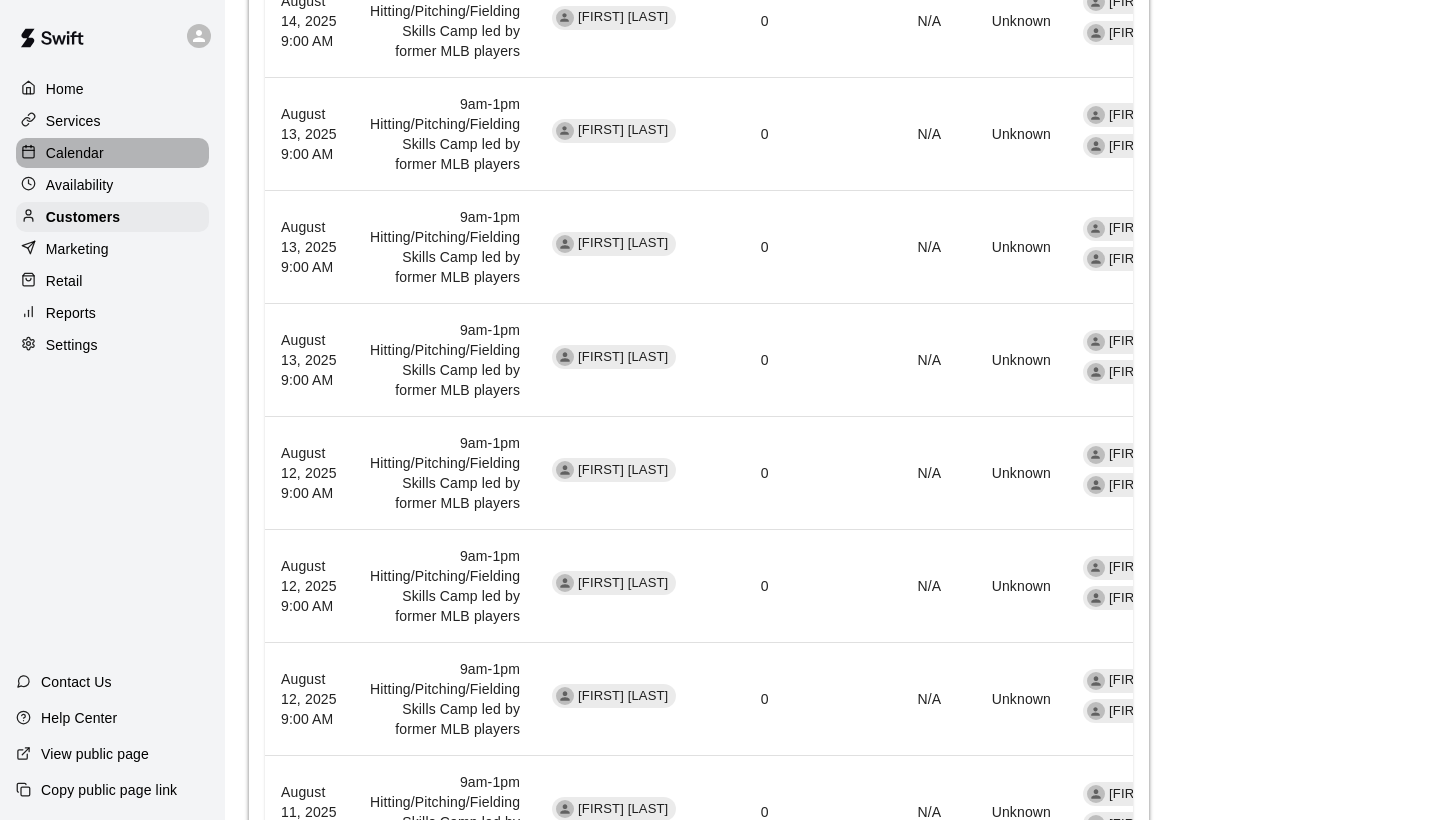 click on "Calendar" at bounding box center [75, 153] 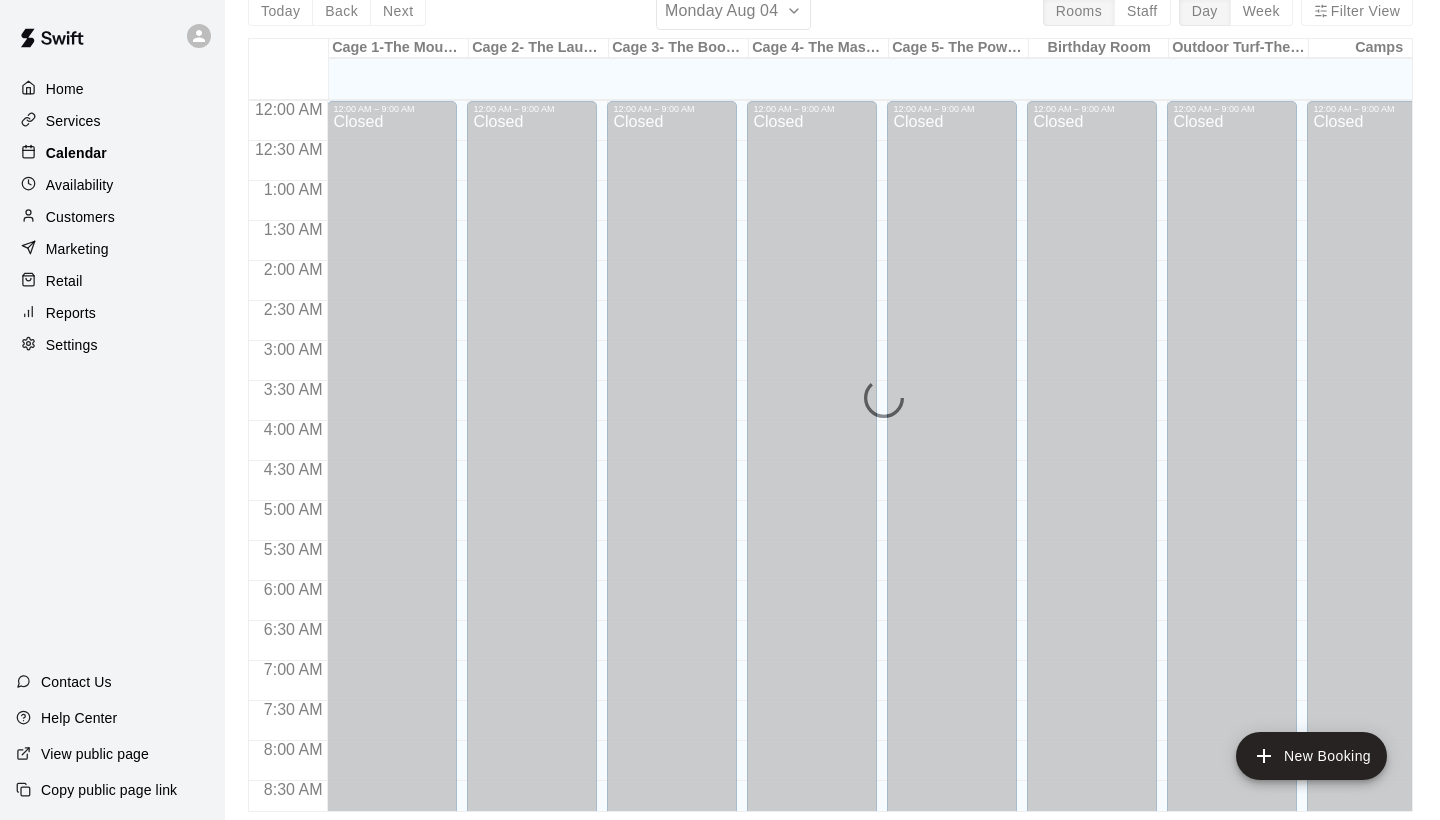 scroll, scrollTop: 0, scrollLeft: 0, axis: both 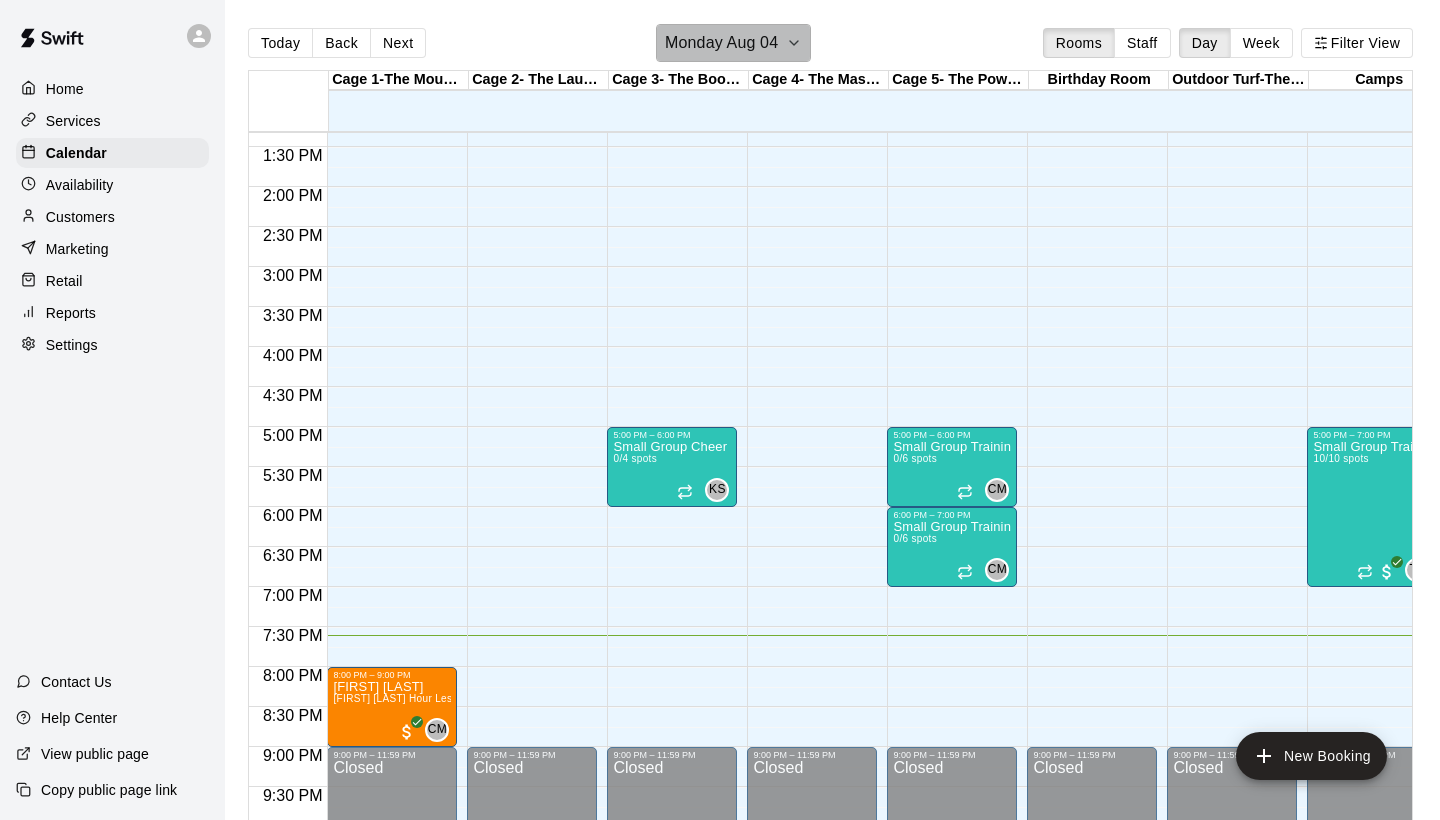 click 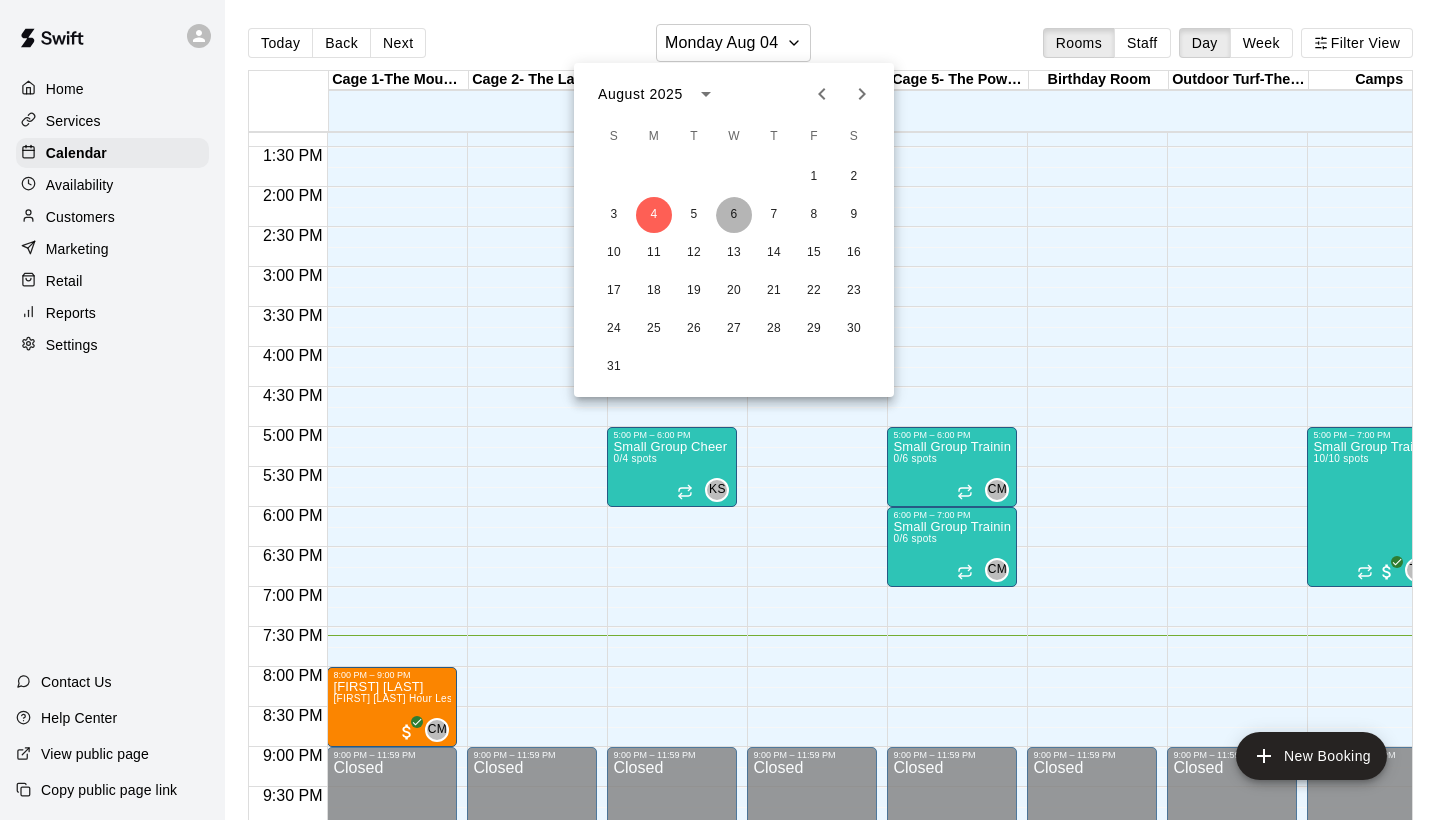 click on "6" at bounding box center [734, 215] 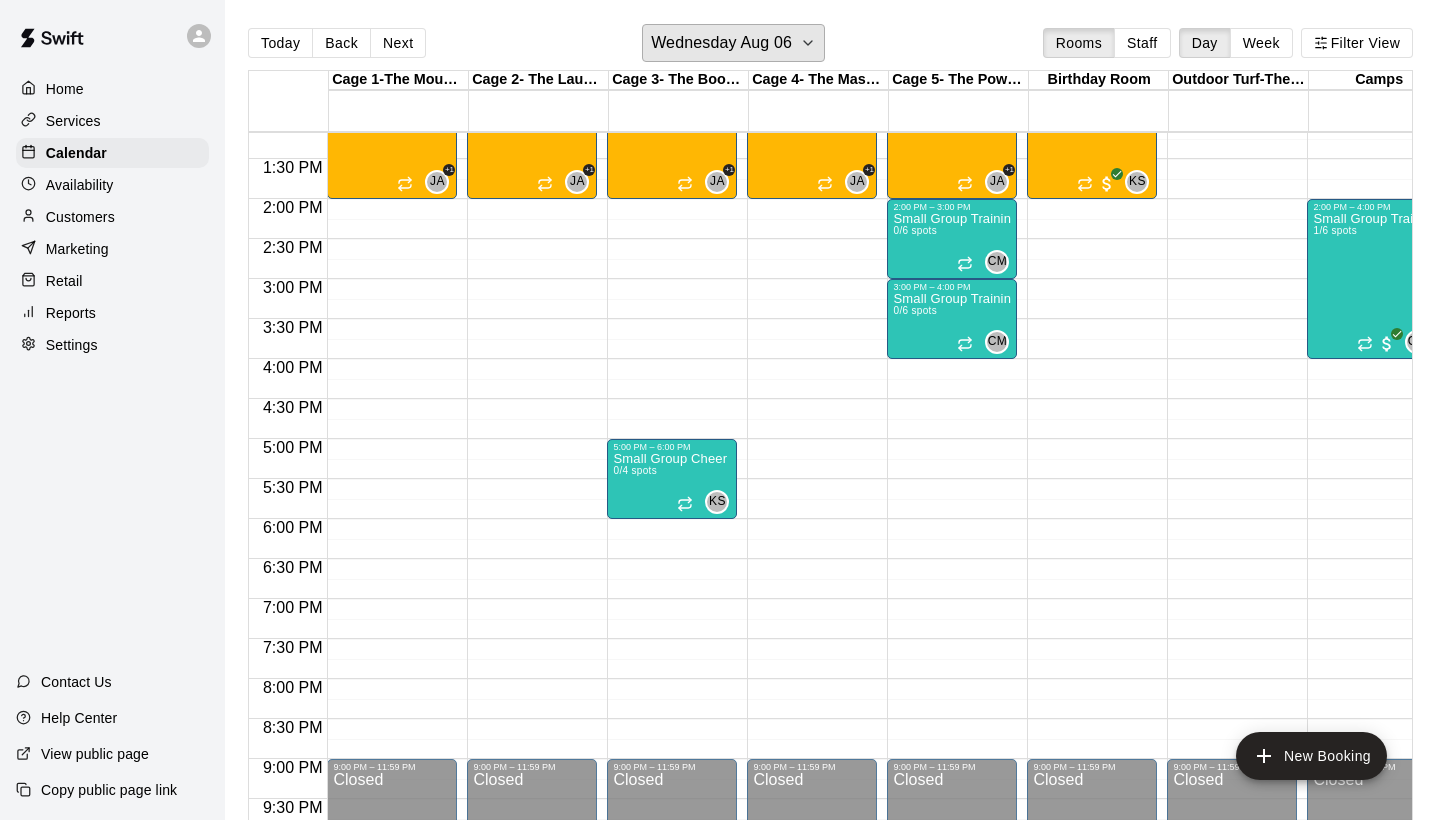 scroll, scrollTop: 1051, scrollLeft: 11, axis: both 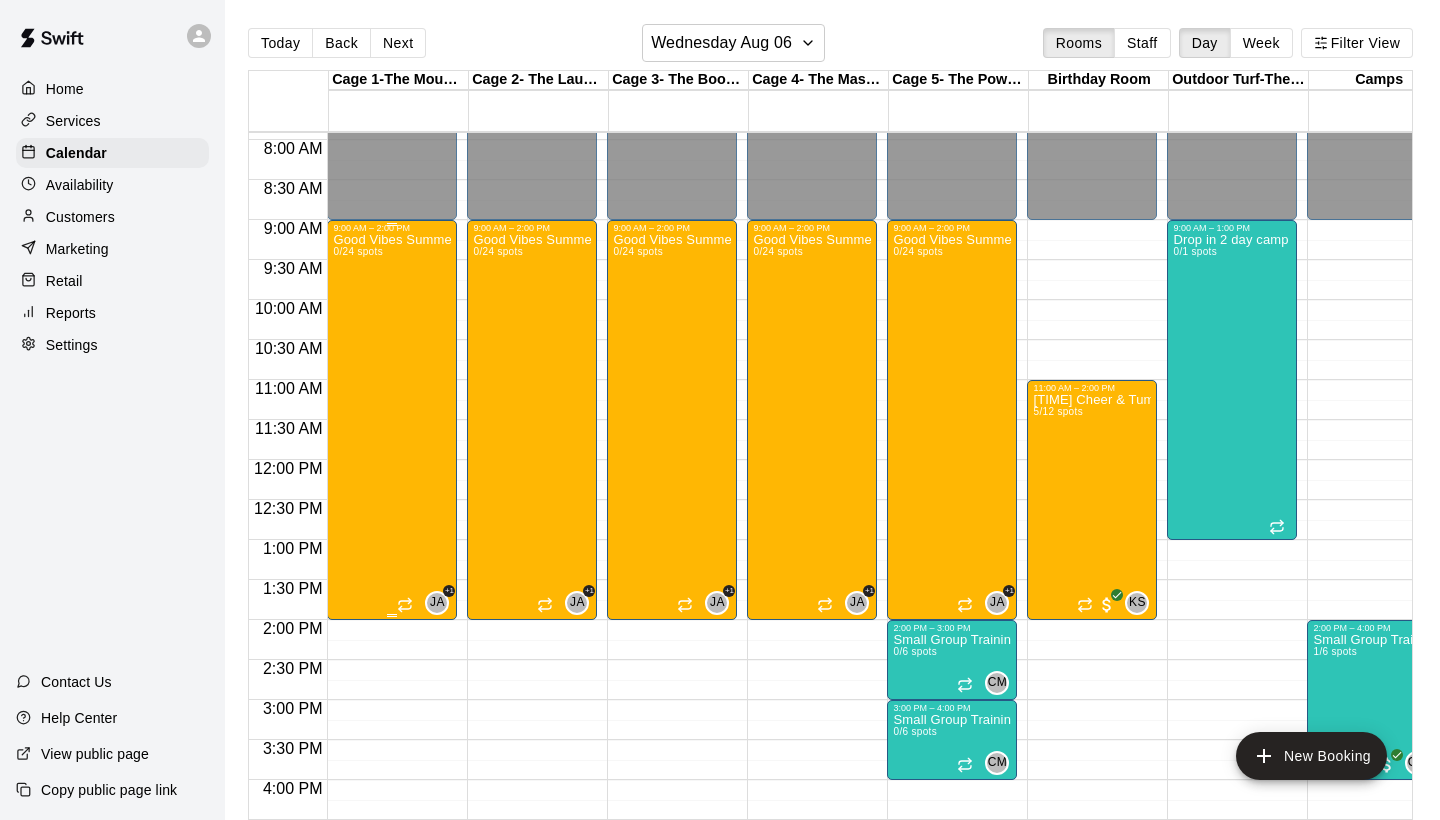 click on "Good Vibes Summer Camp Session 2 0/24 spots" at bounding box center [392, 643] 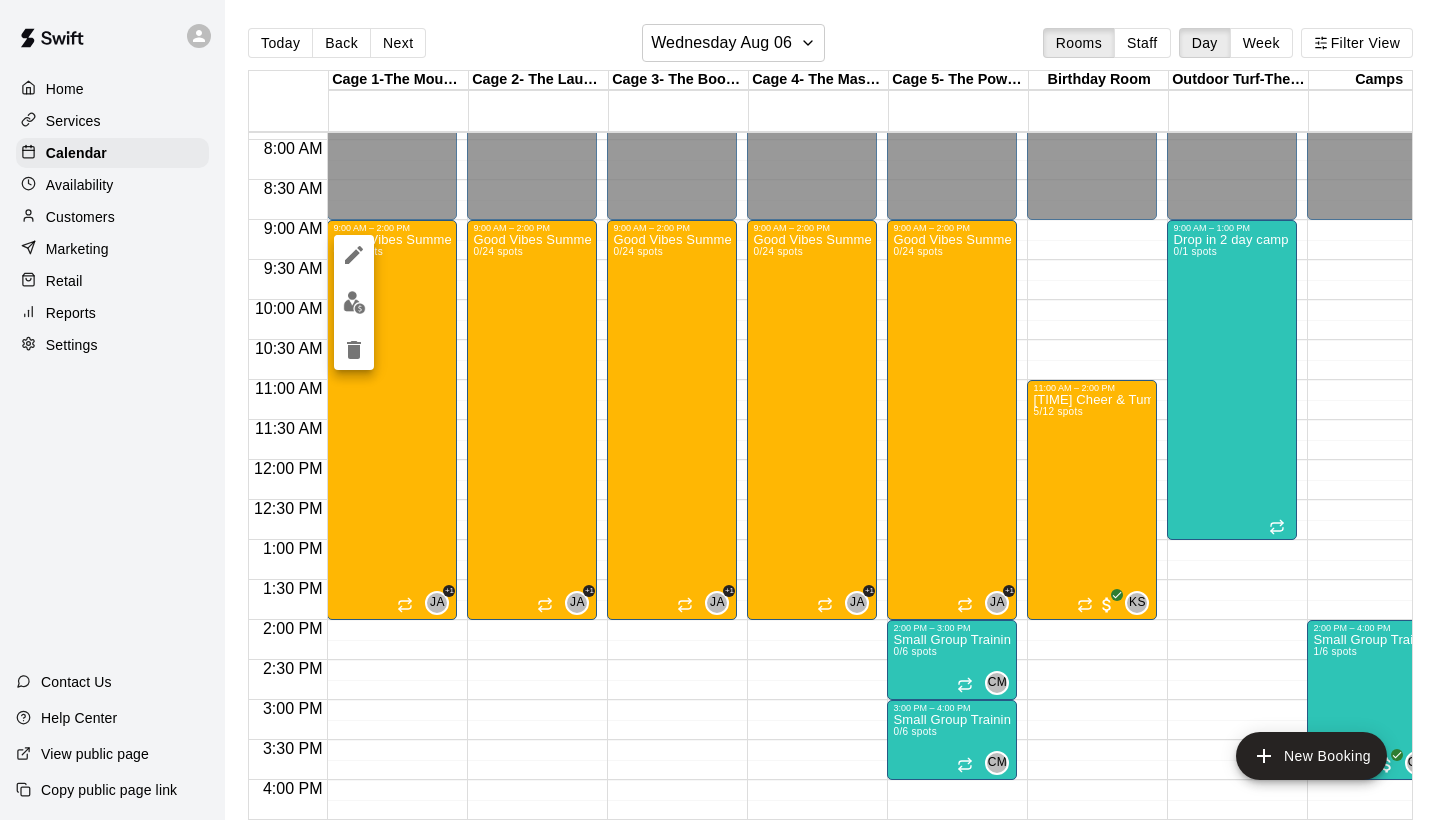 click 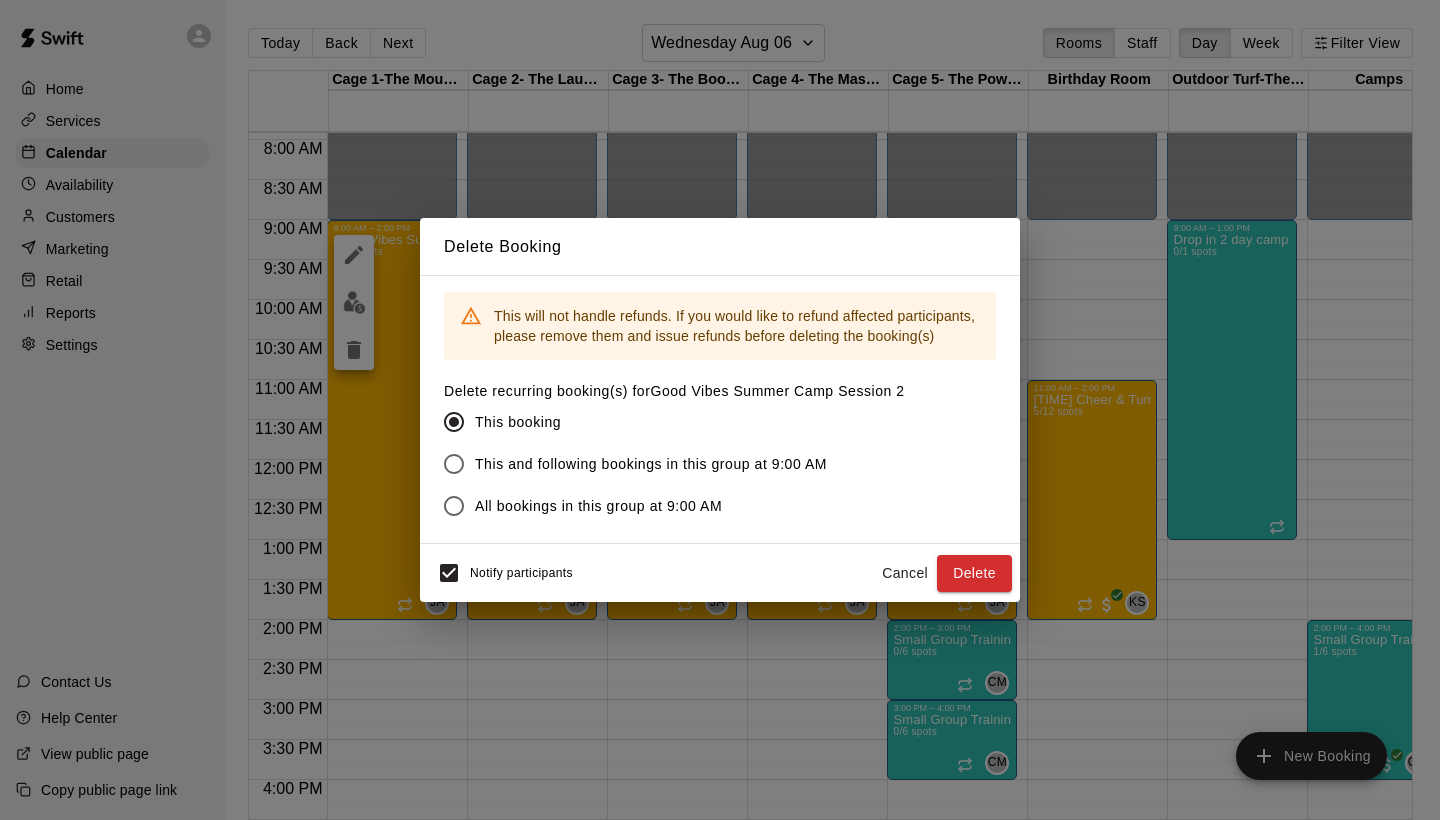 click on "Notify participants" at bounding box center (521, 574) 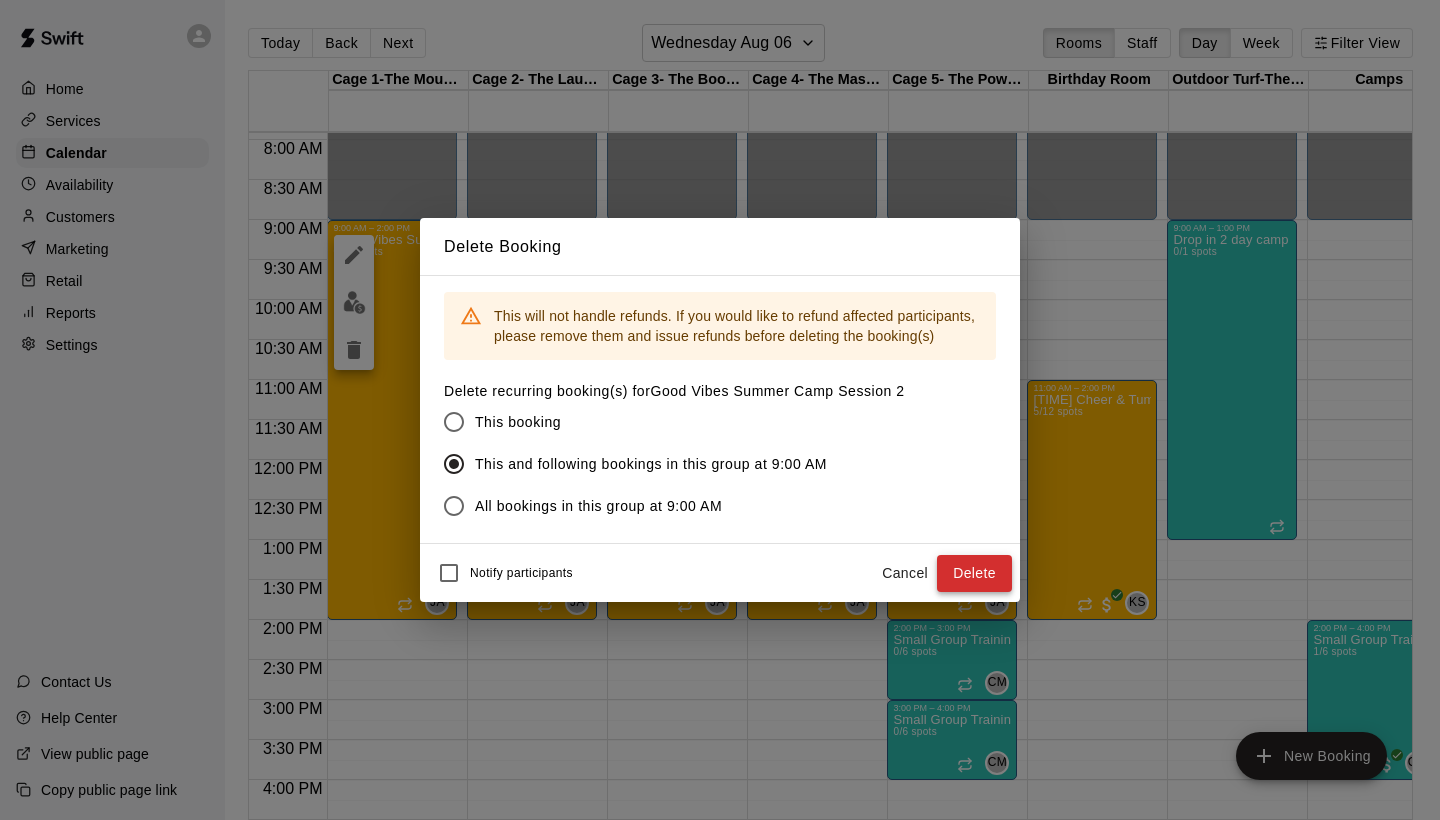 click on "Delete" at bounding box center [974, 573] 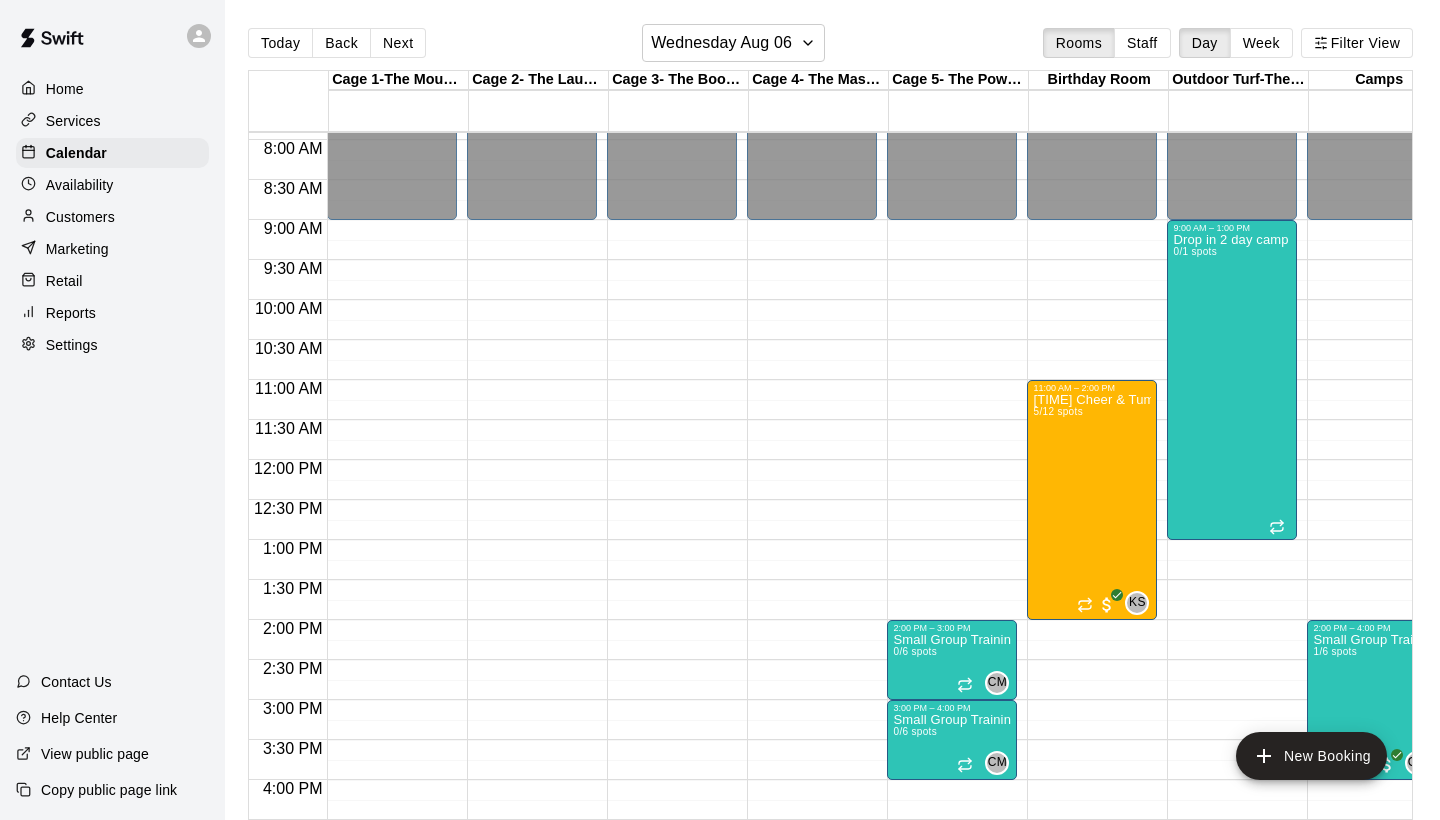 scroll, scrollTop: 633, scrollLeft: 53, axis: both 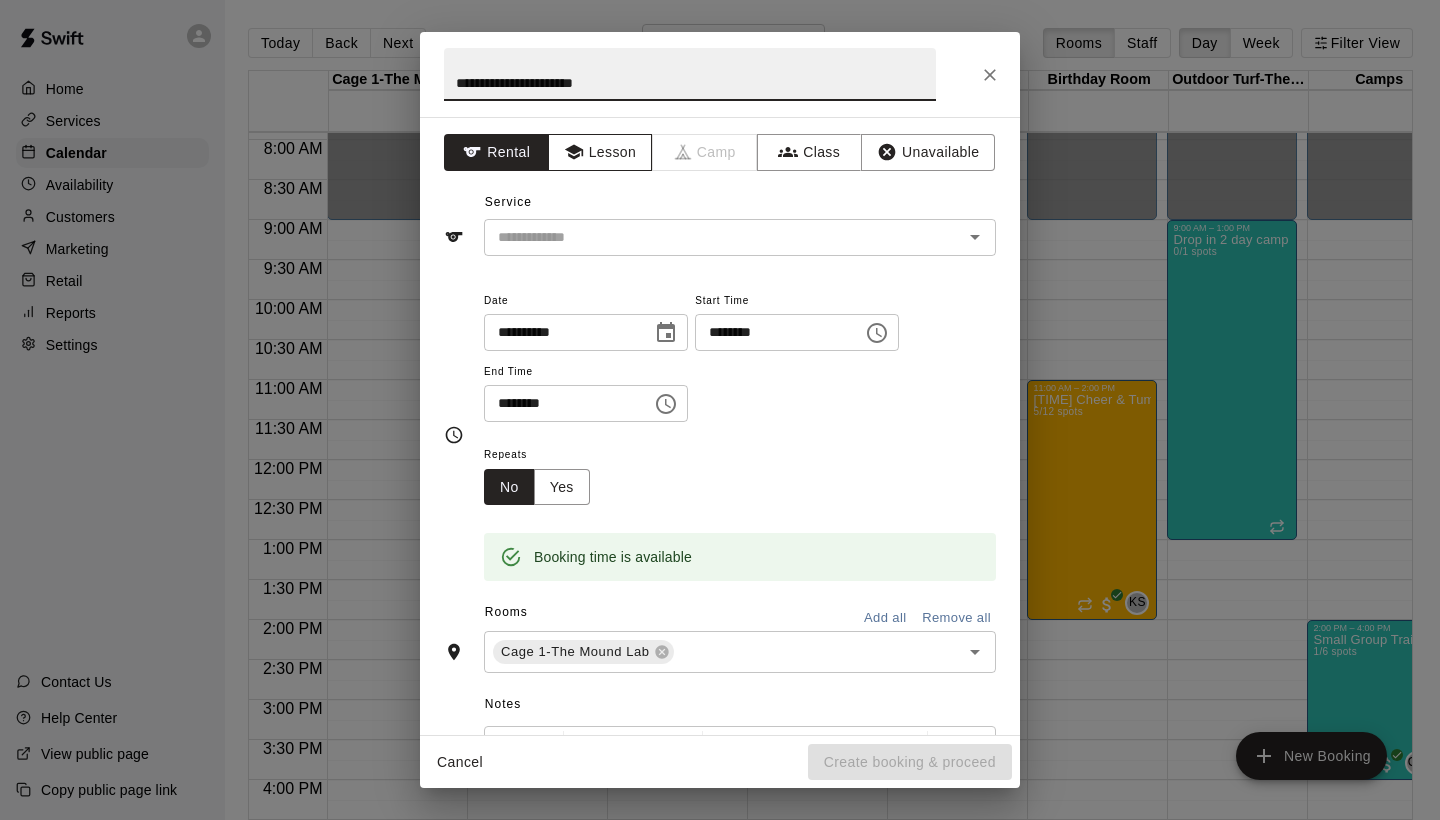 type on "**********" 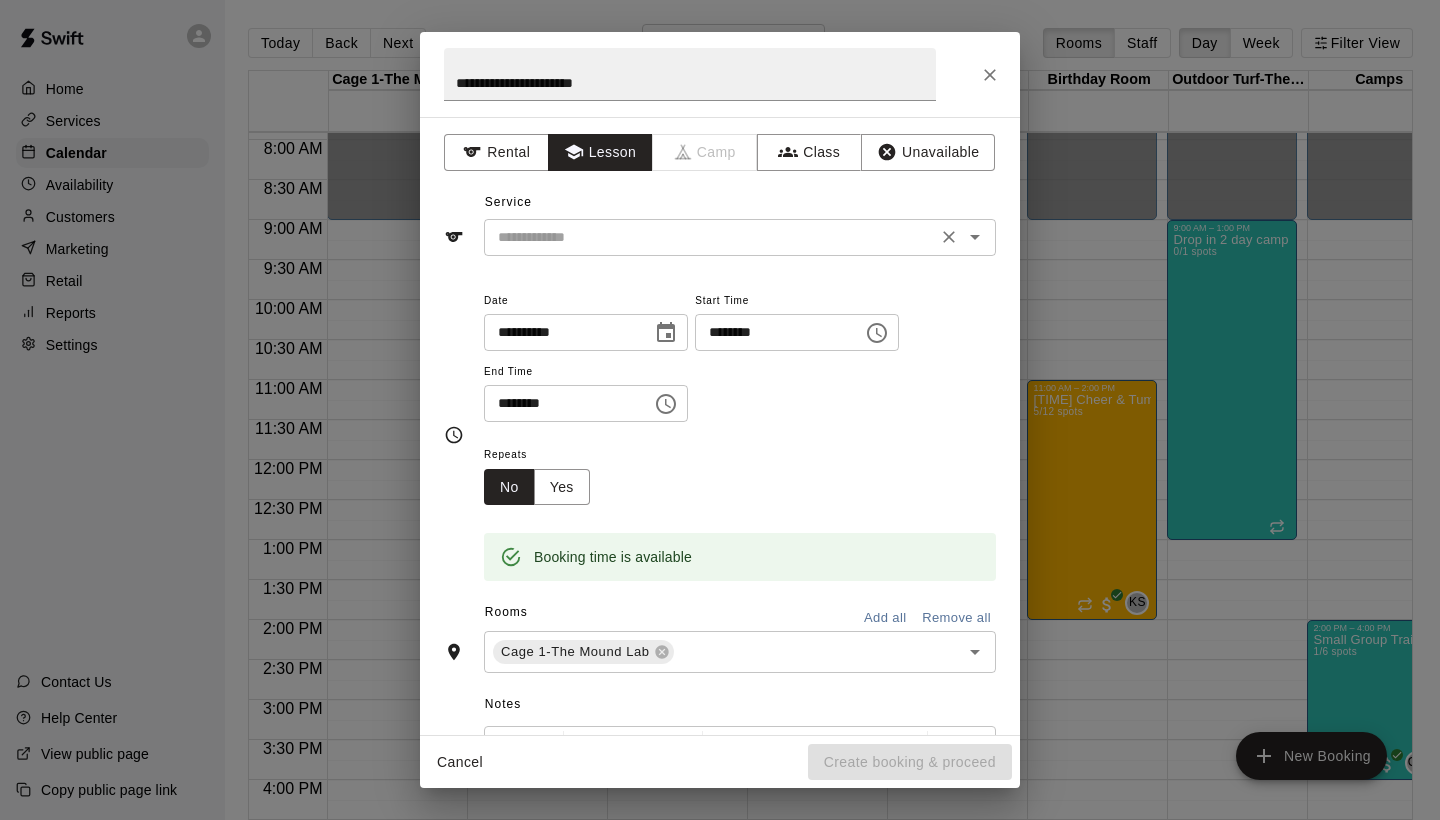 click at bounding box center [710, 237] 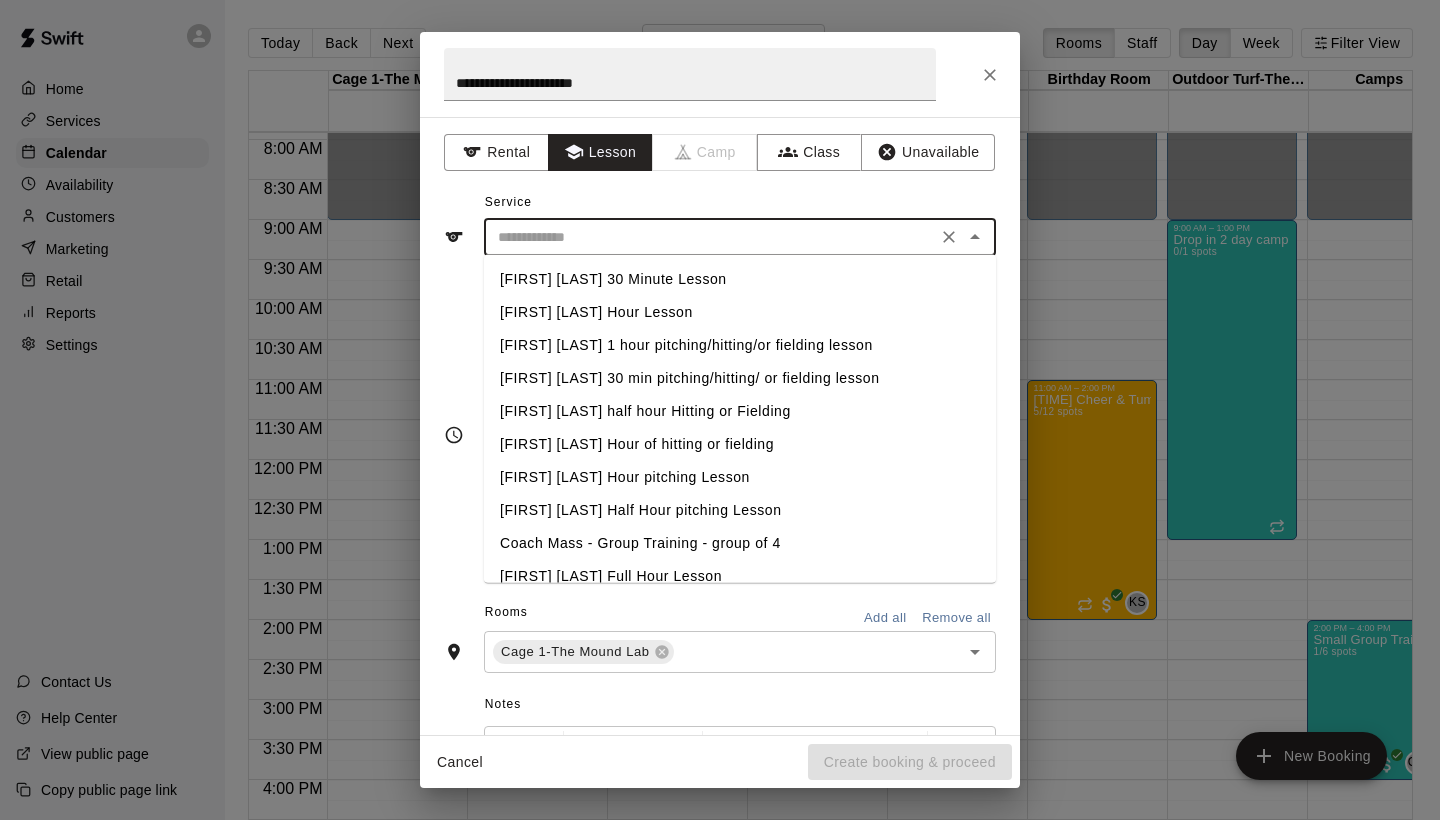 click on "[FIRST] [LAST] Hour Lesson" at bounding box center [740, 312] 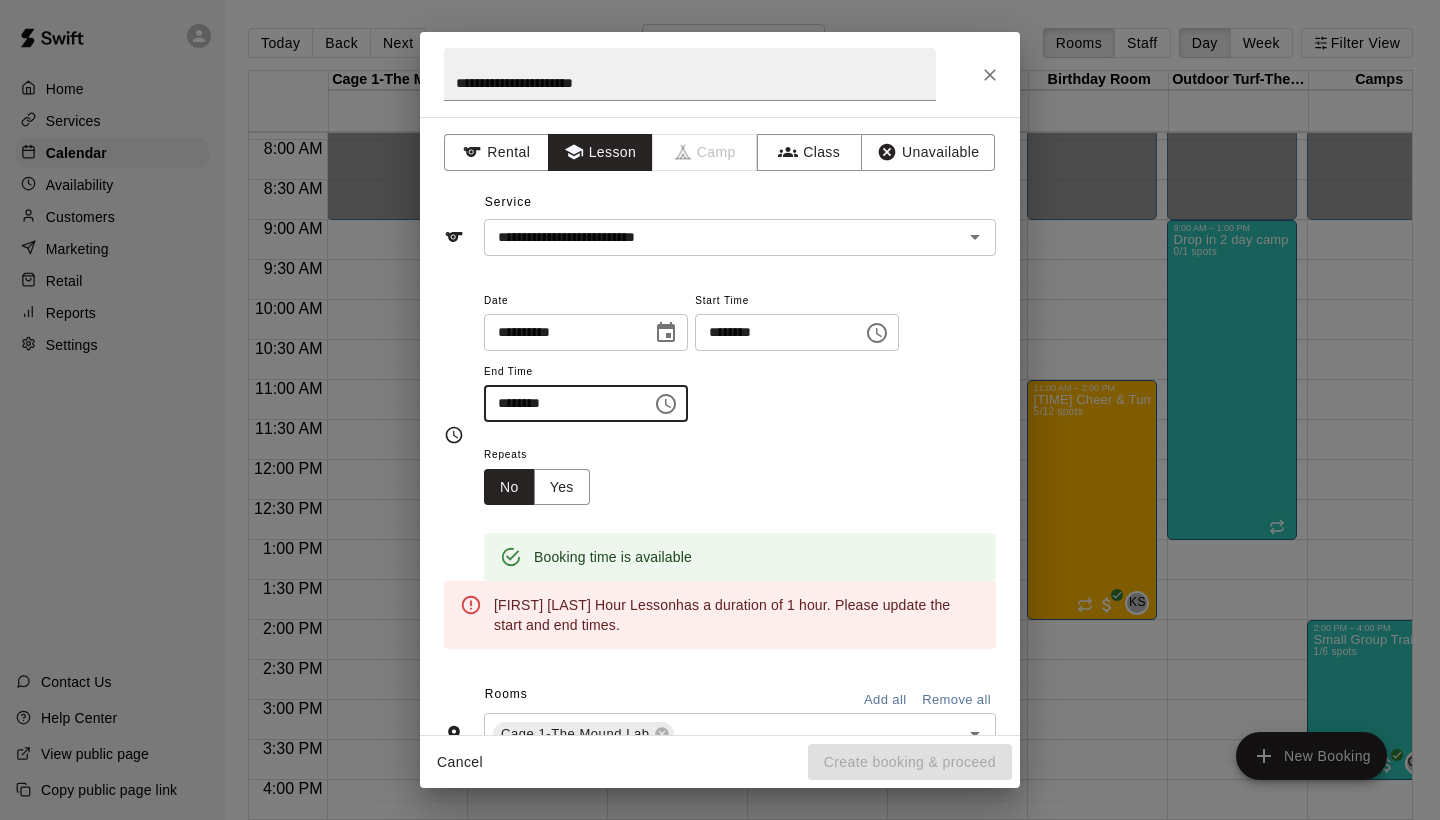 click on "********" at bounding box center [561, 403] 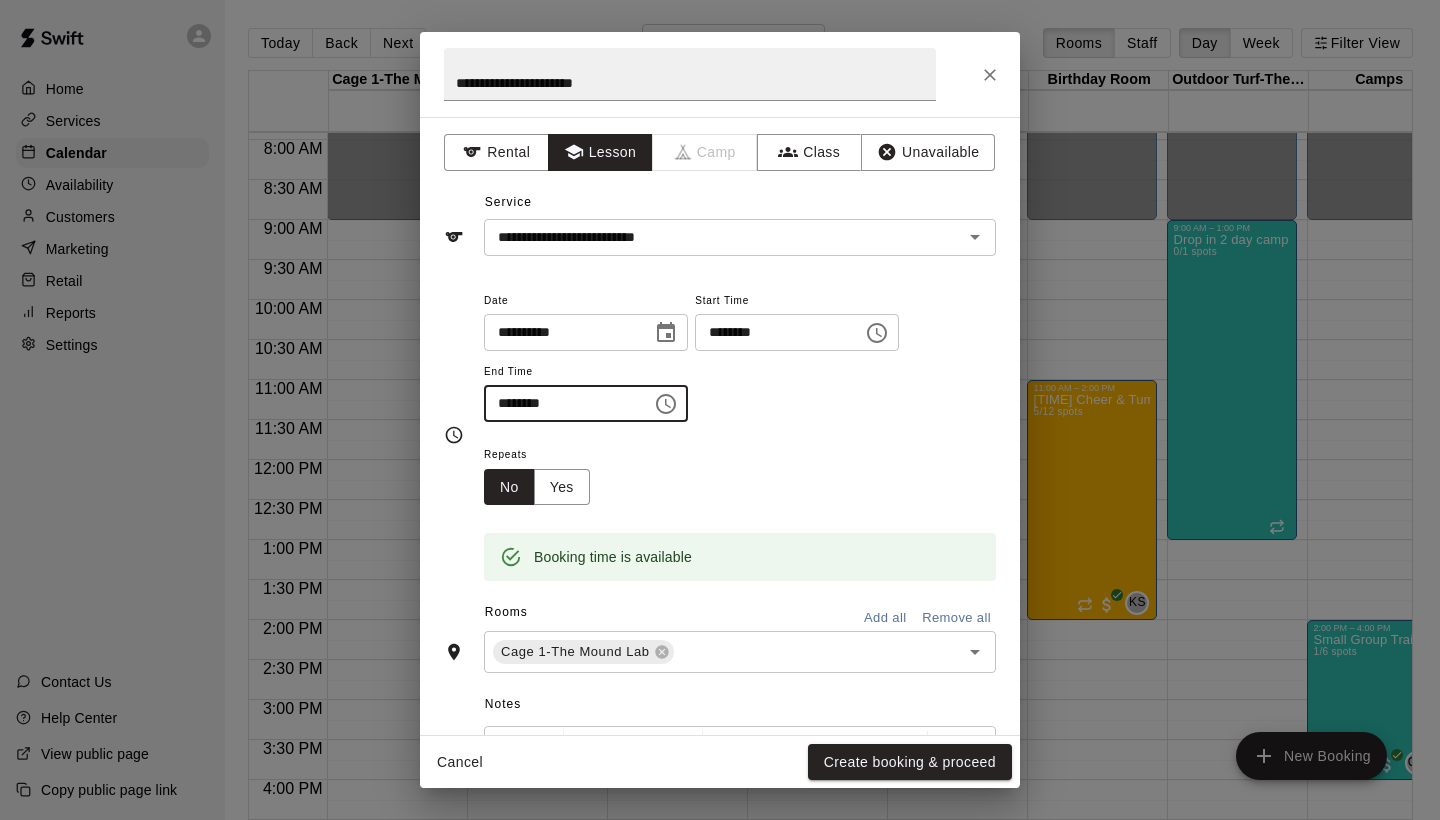 type on "********" 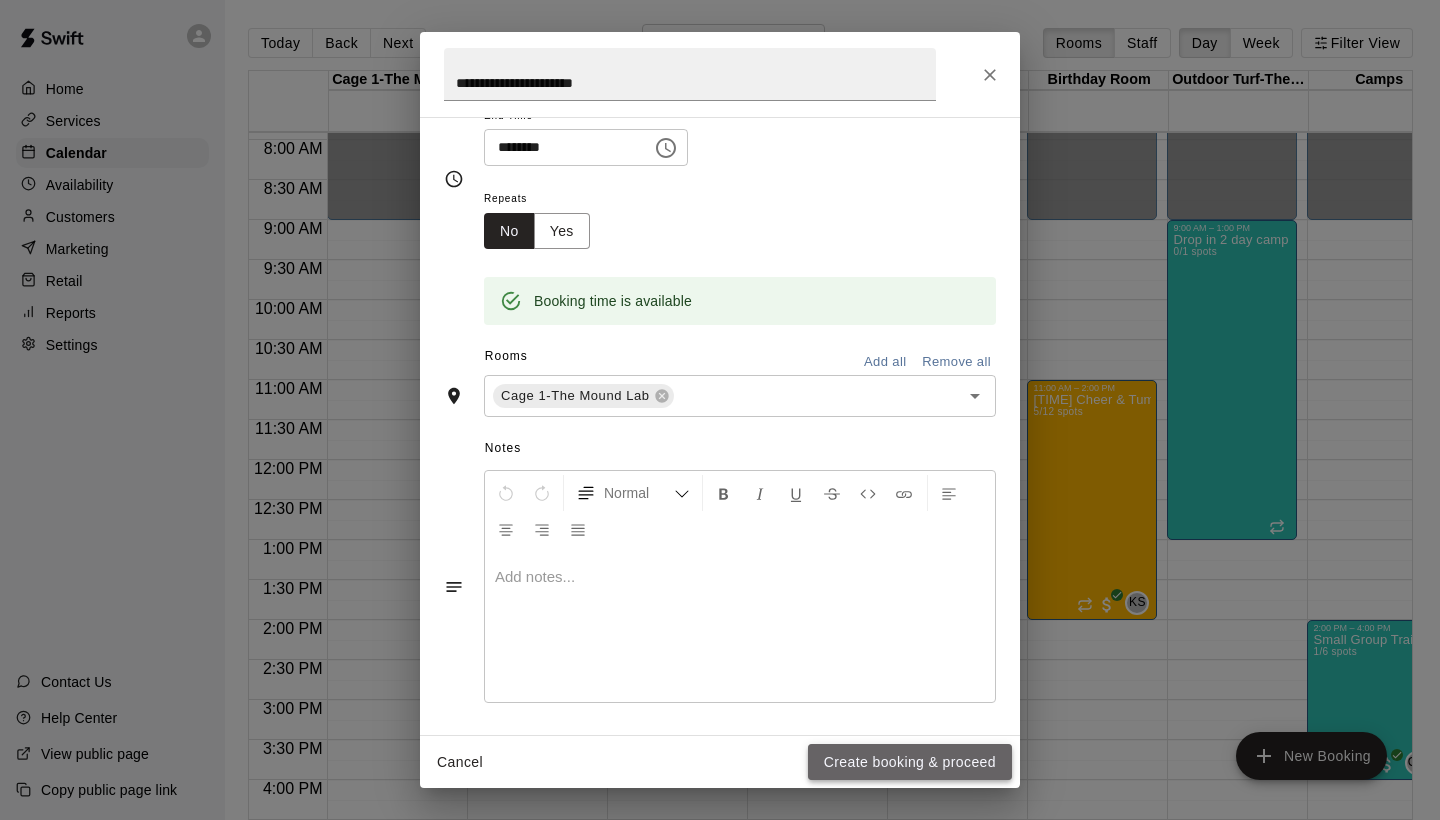 click on "Create booking & proceed" at bounding box center [910, 762] 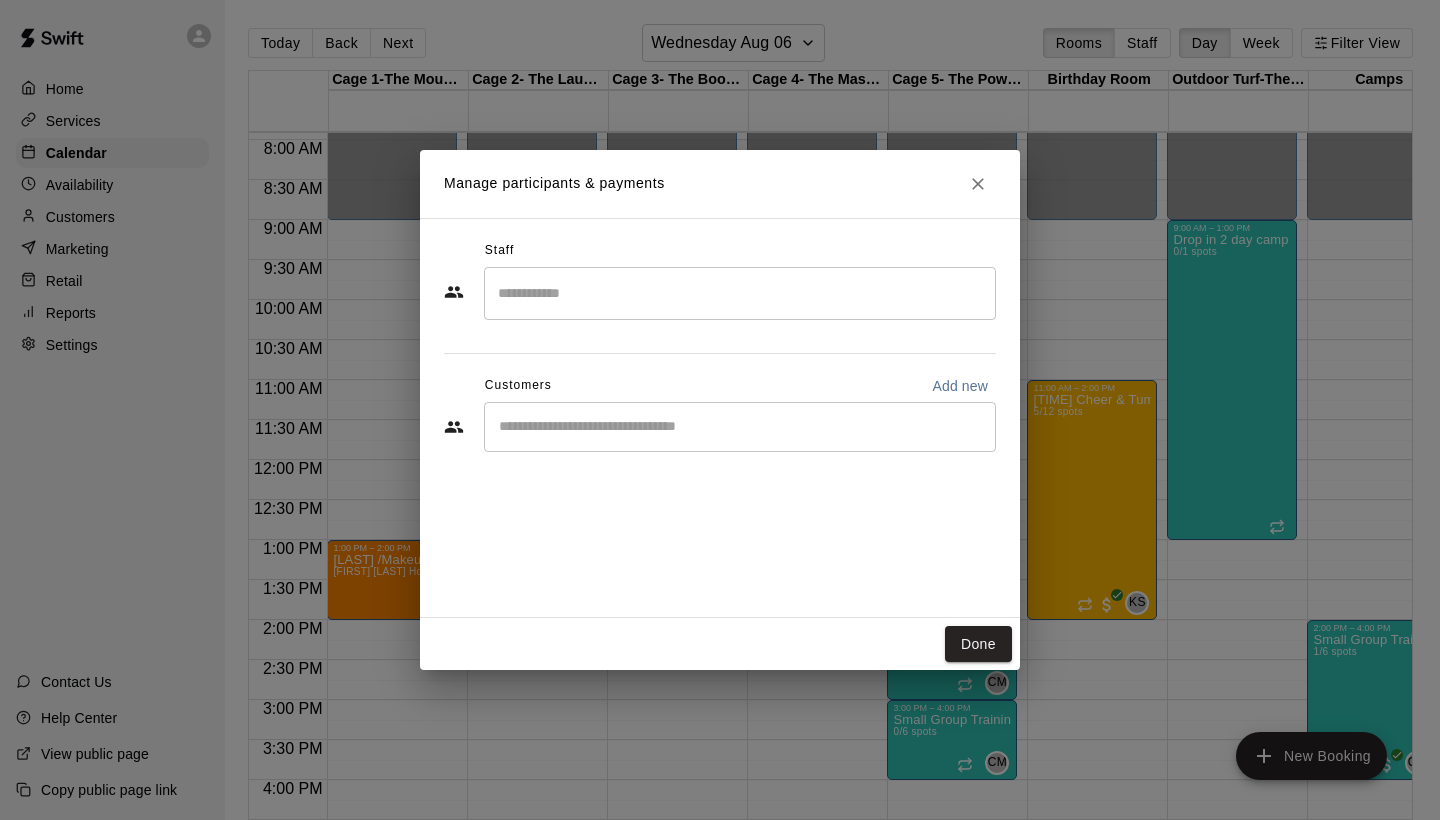 click at bounding box center (740, 293) 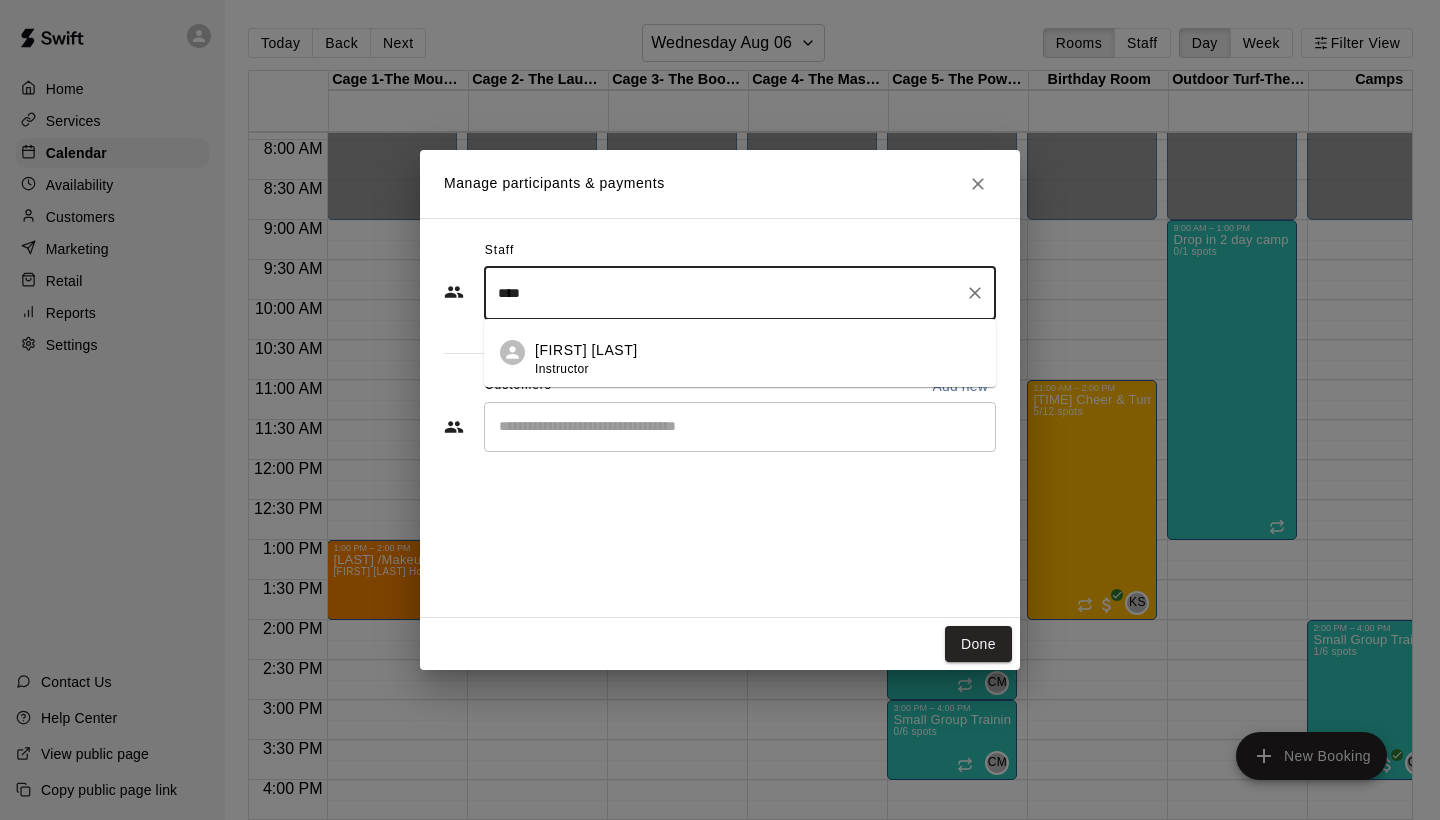 click on "[FIRST] [LAST]" at bounding box center (586, 350) 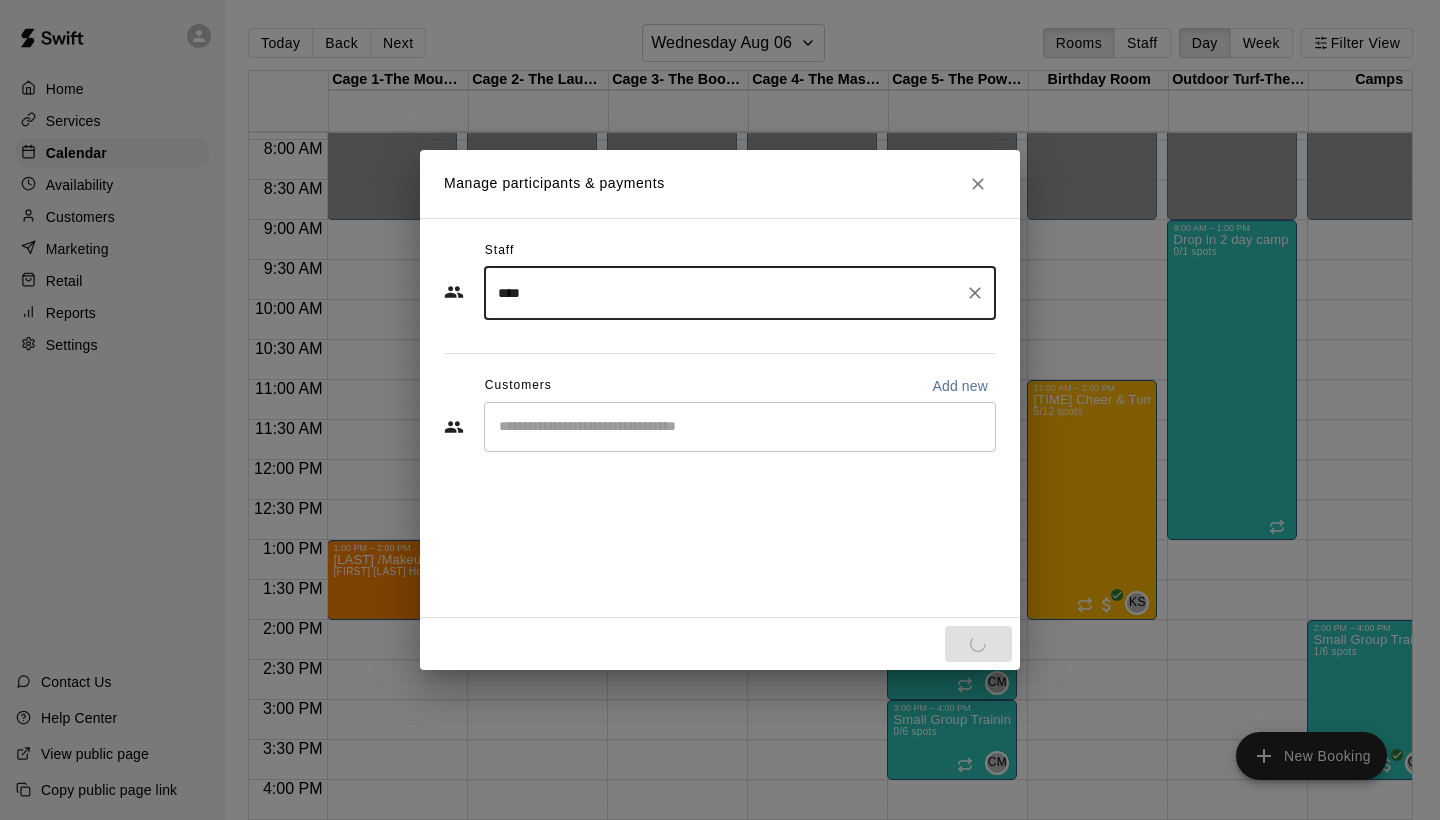 type on "****" 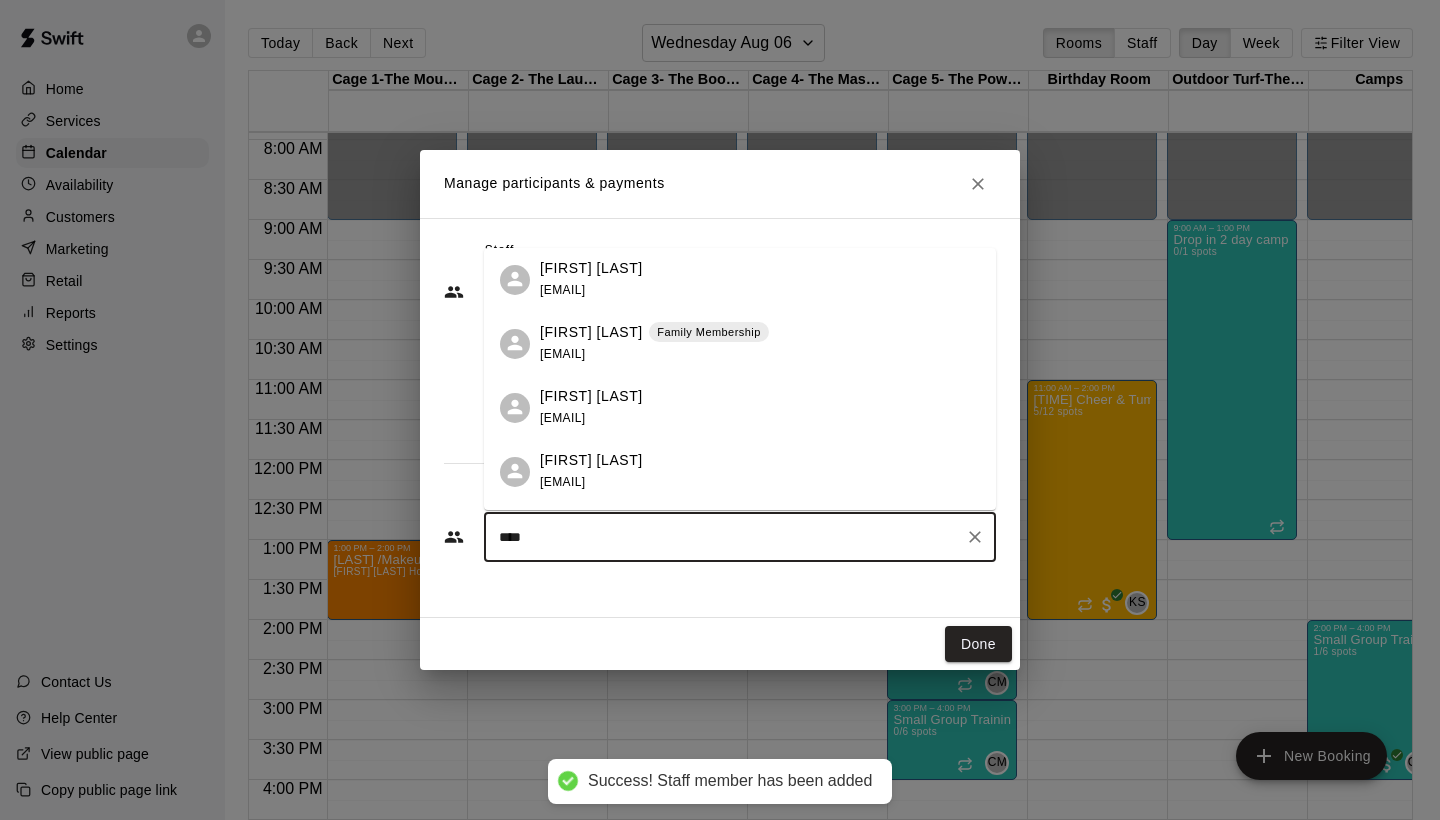 type on "***" 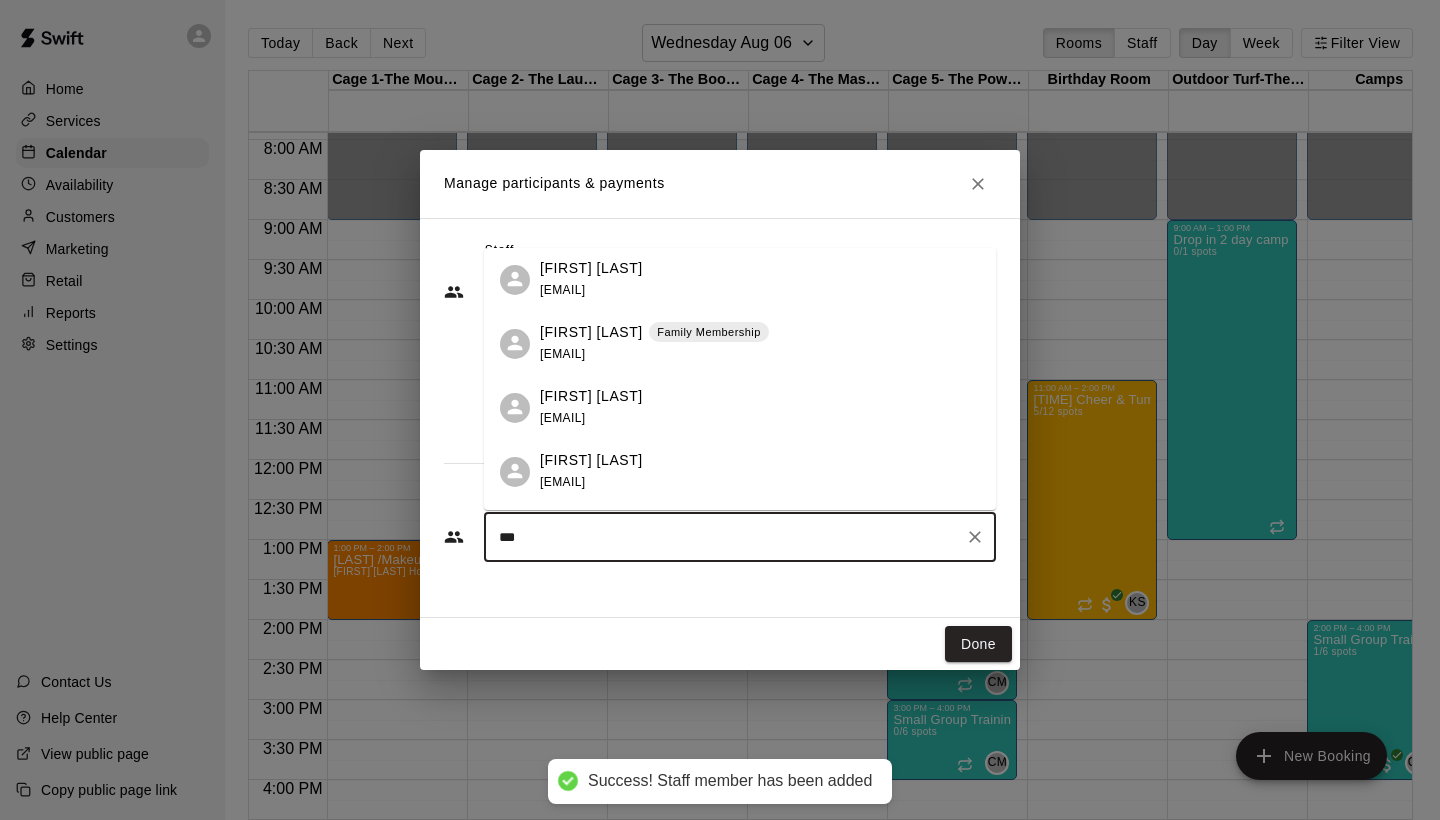 click on "[FIRST] [LAST] Family Membership [EMAIL]" at bounding box center [654, 343] 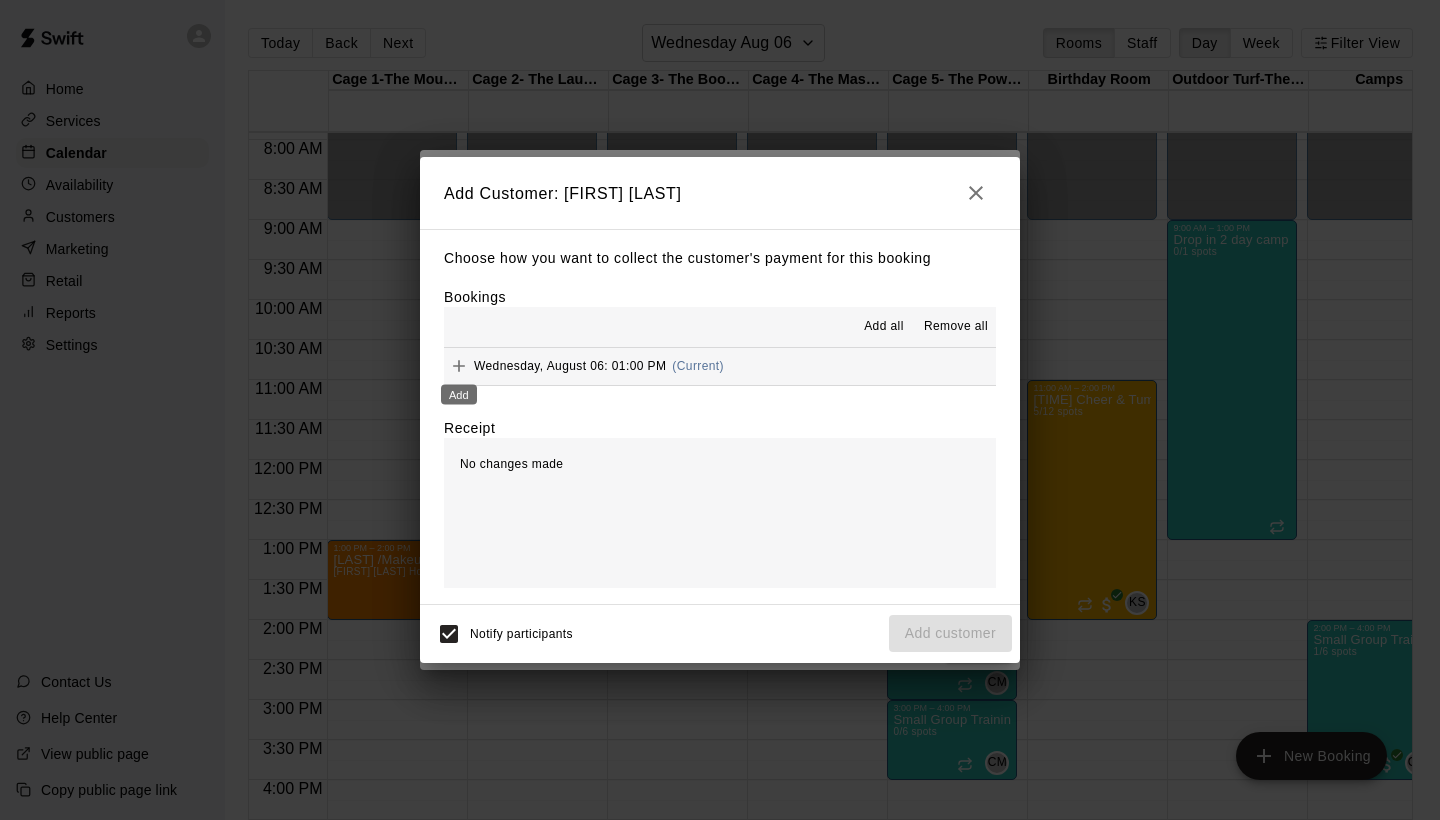 click 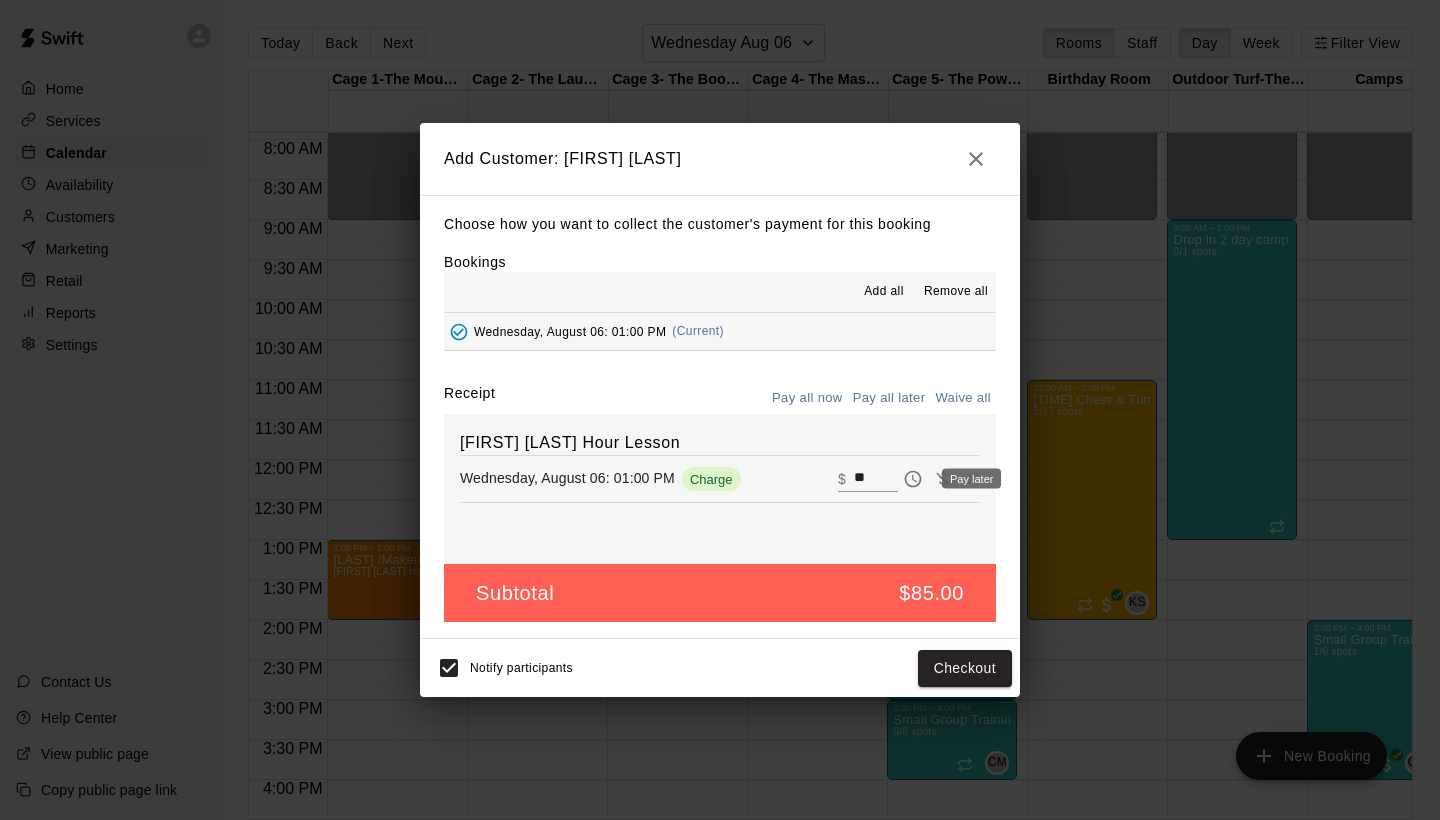 click on "Pay later" at bounding box center (971, 479) 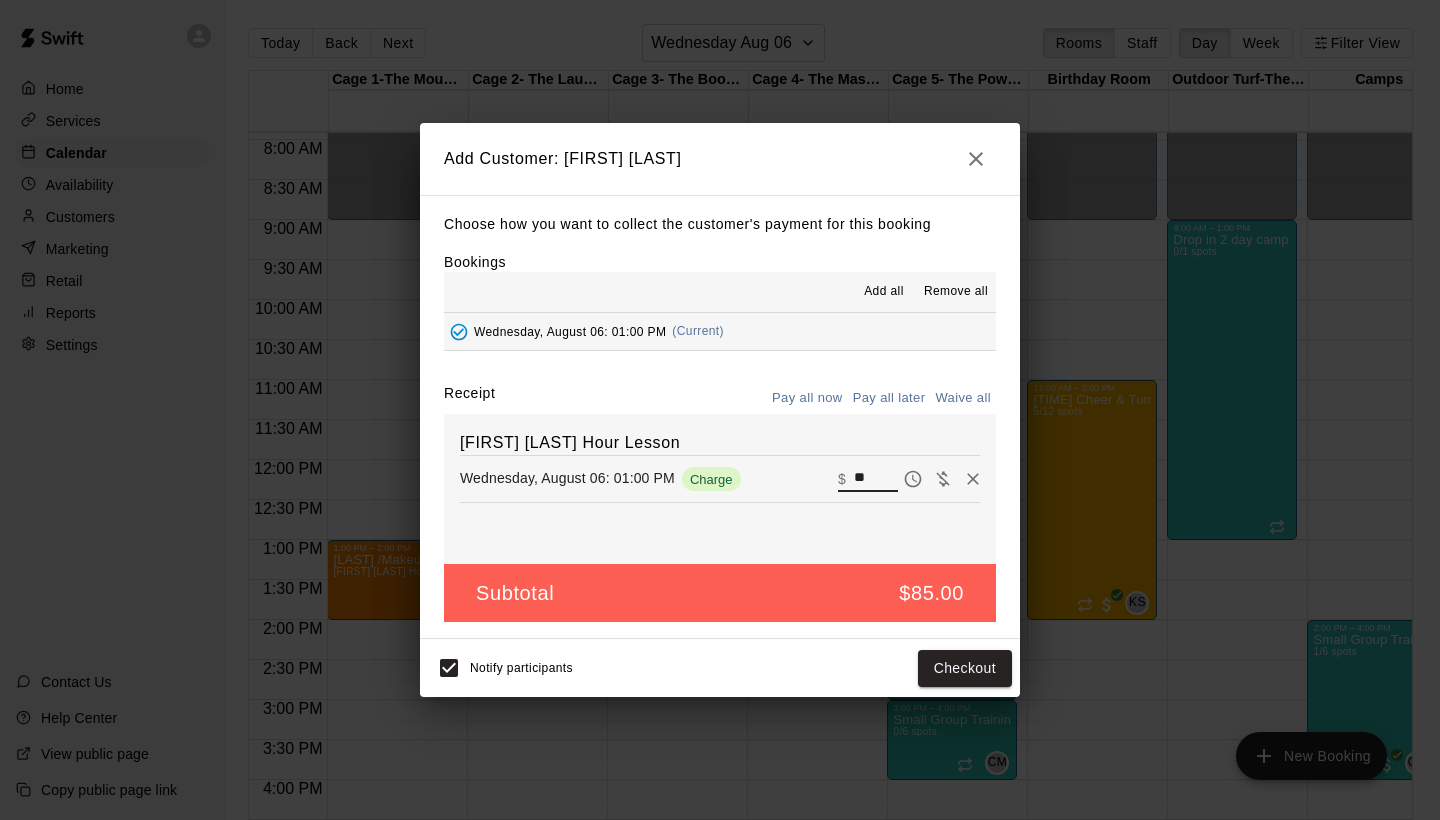 click on "**" at bounding box center [876, 479] 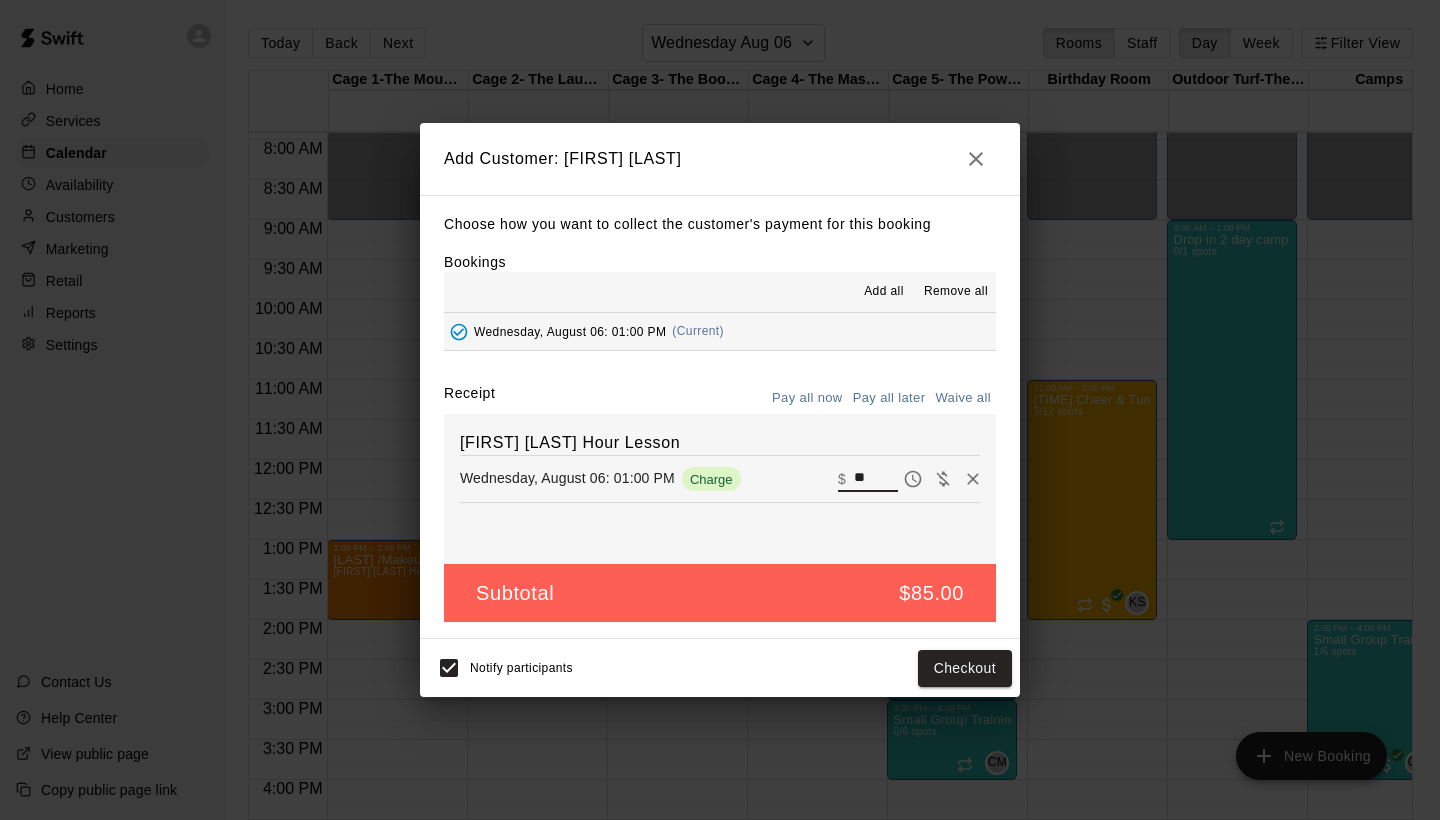 click on "**" at bounding box center (876, 479) 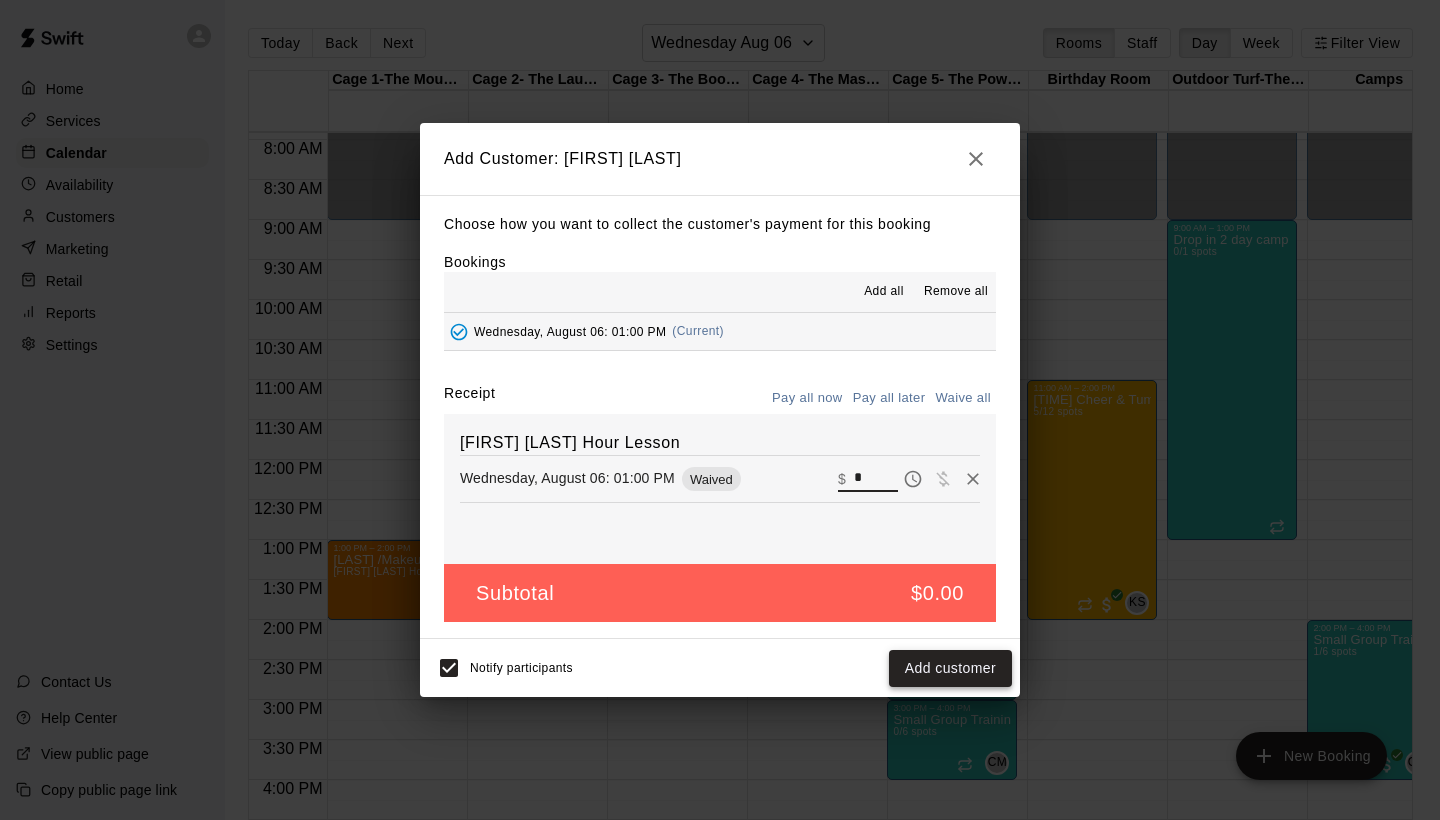 type on "*" 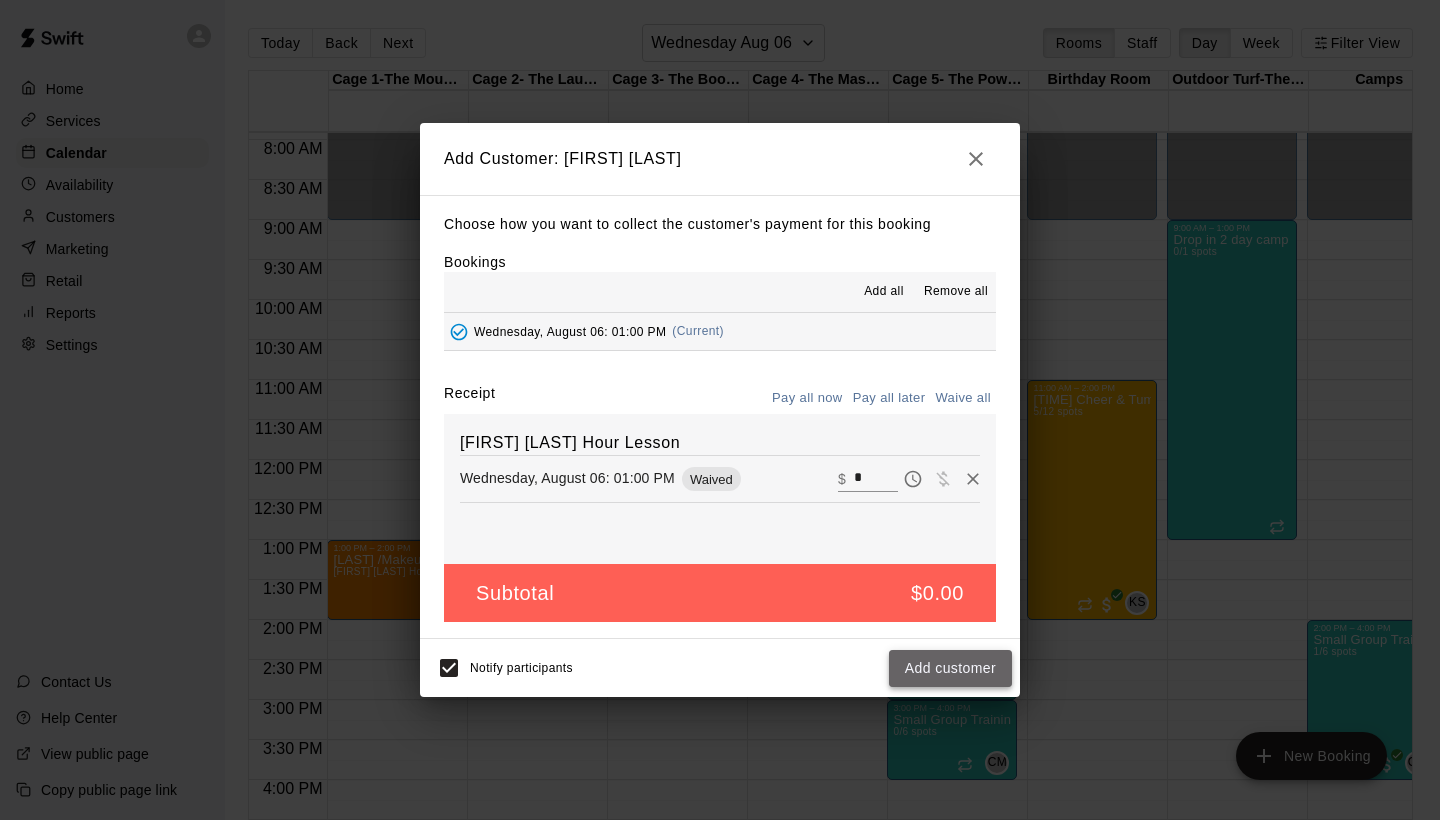 click on "Add customer" at bounding box center (950, 668) 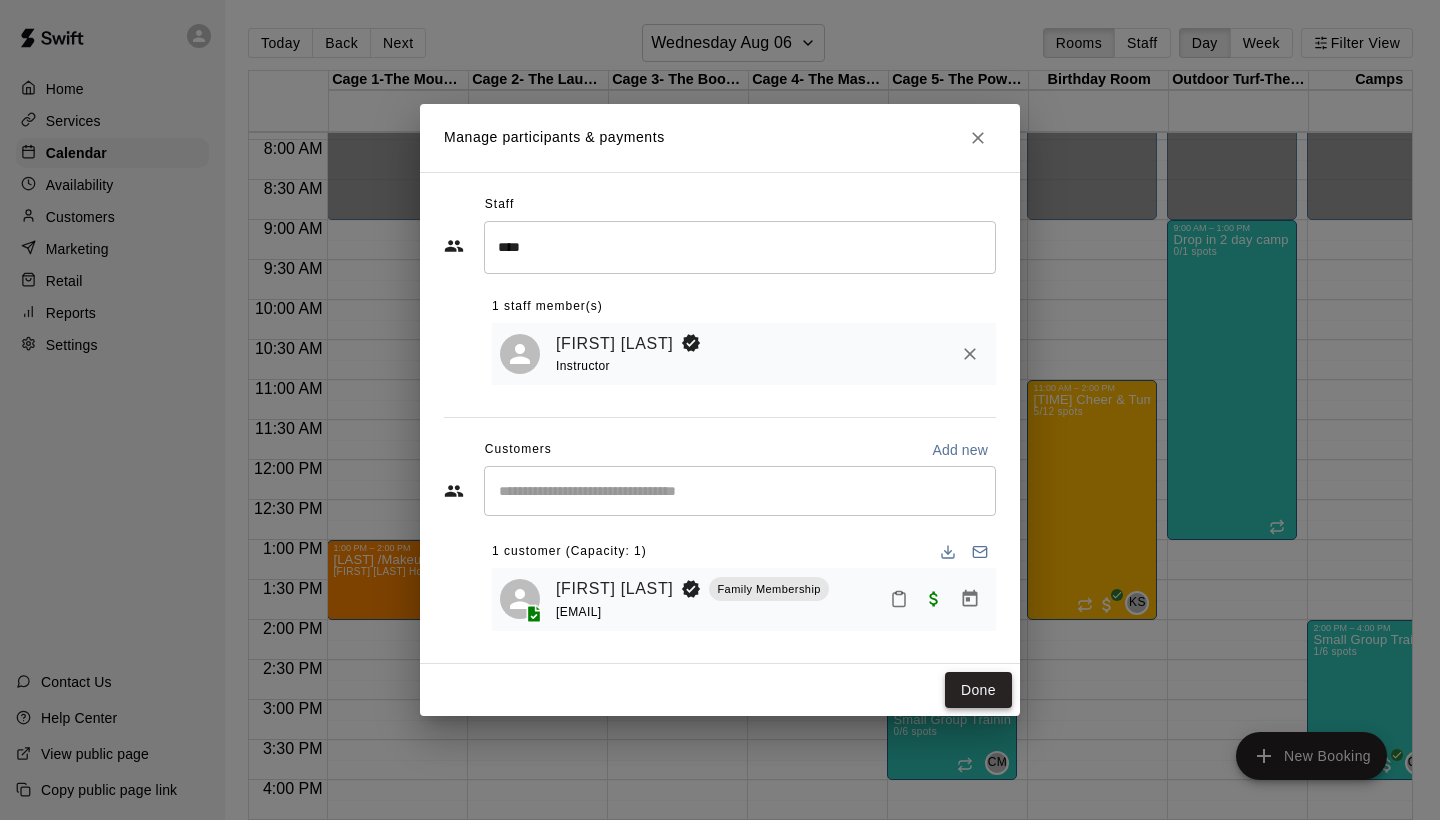 click on "Done" at bounding box center [978, 690] 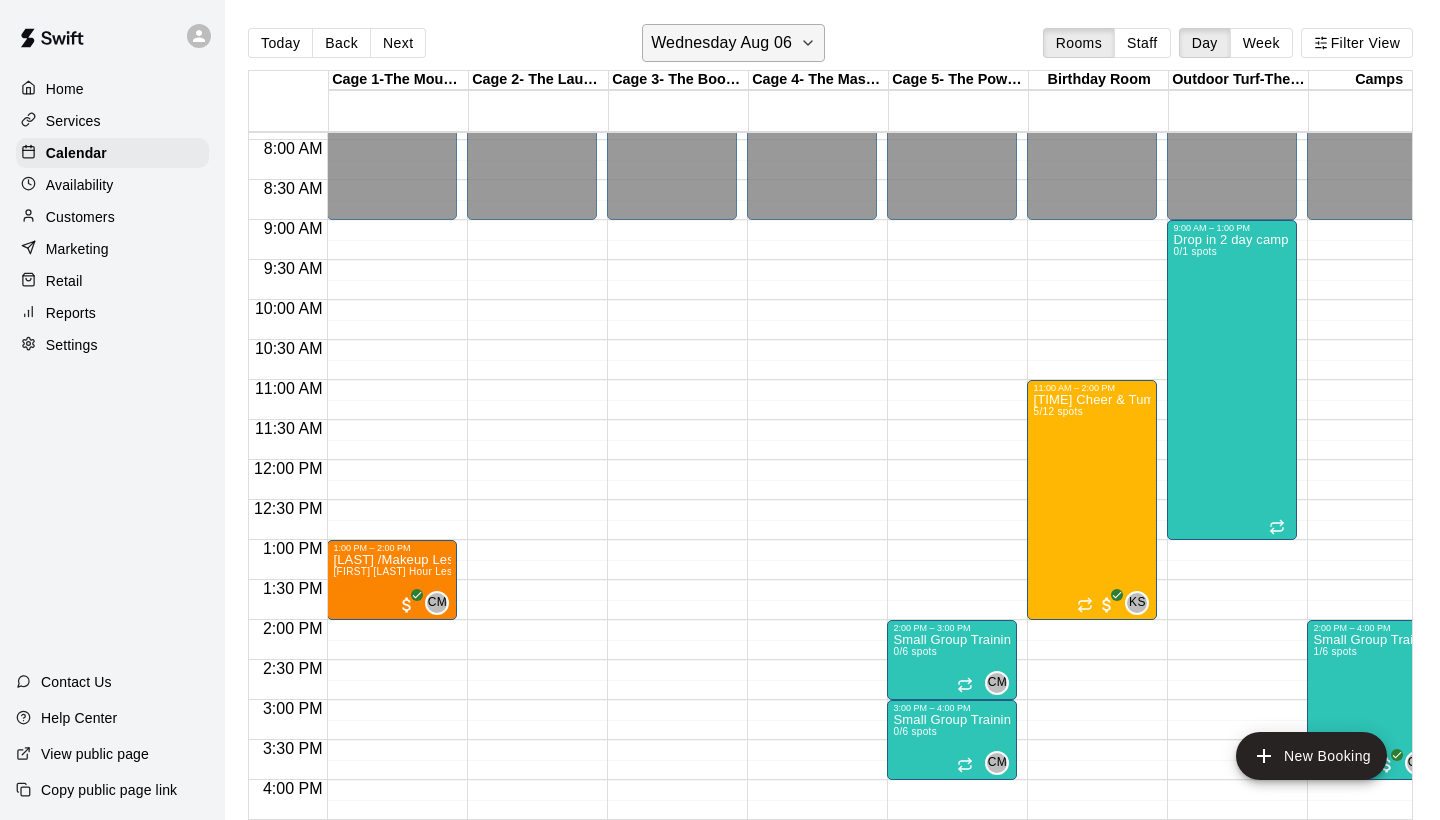 click on "Wednesday Aug 06" at bounding box center [721, 43] 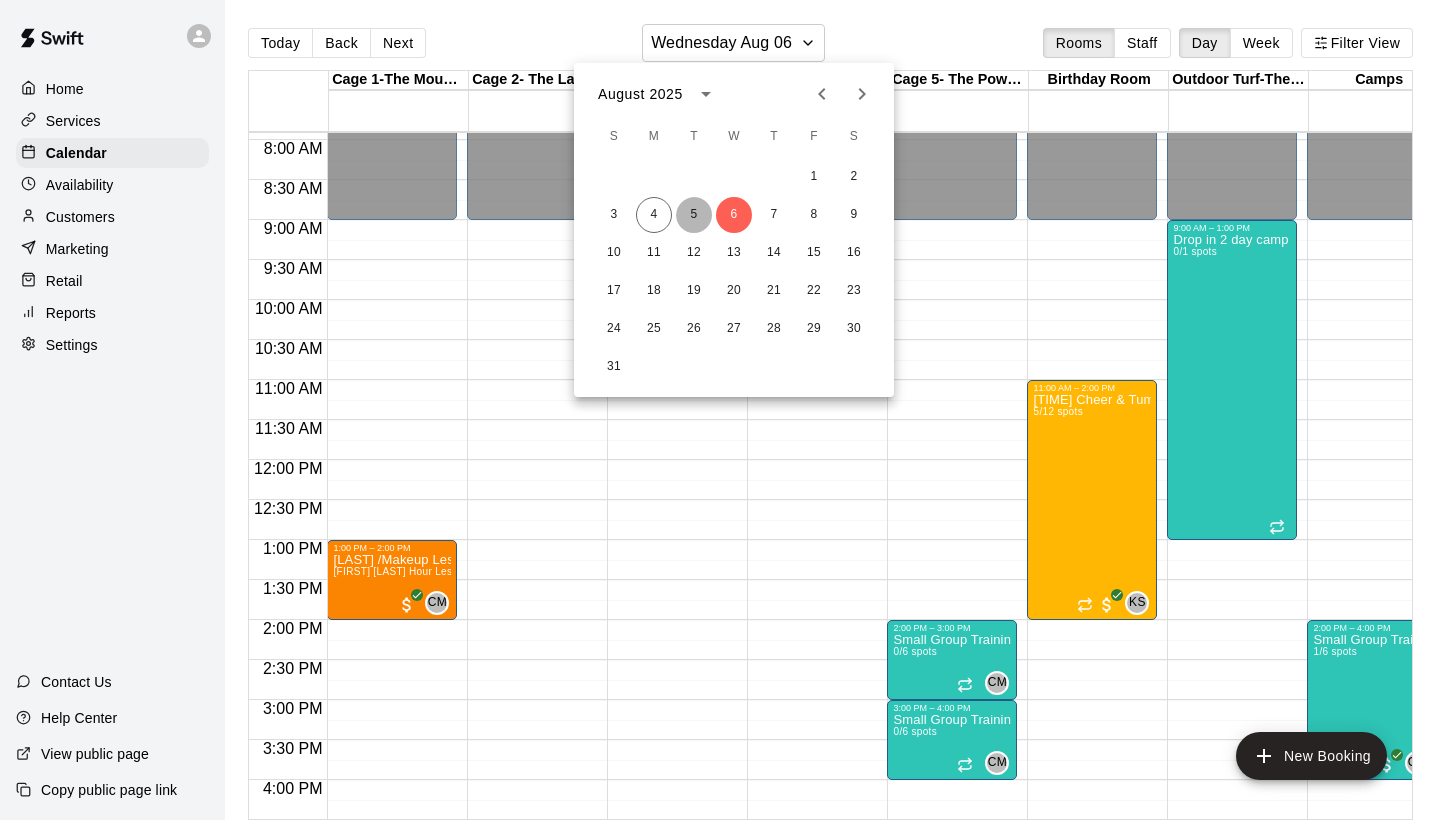click on "5" at bounding box center [694, 215] 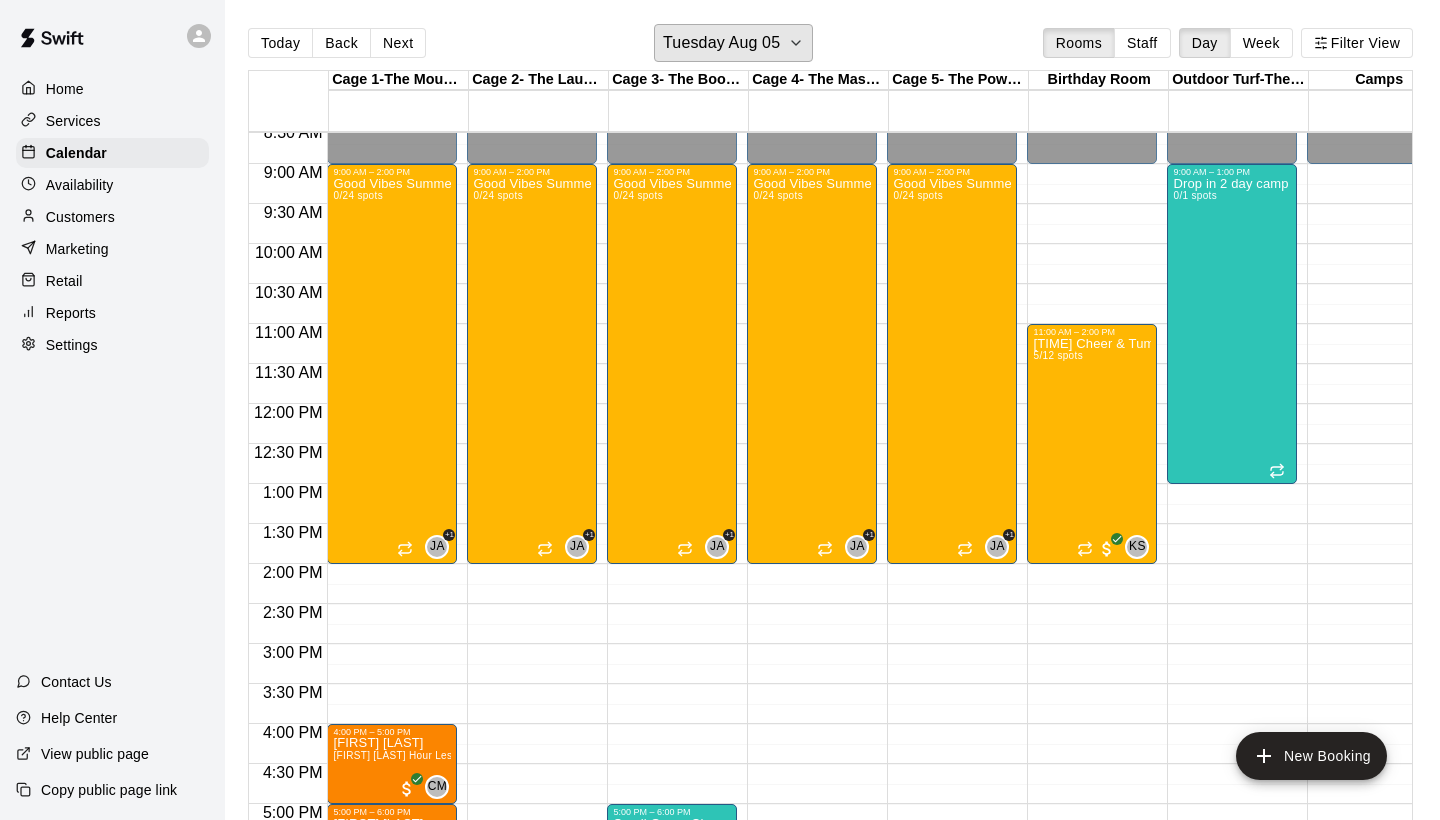 scroll, scrollTop: 641, scrollLeft: 0, axis: vertical 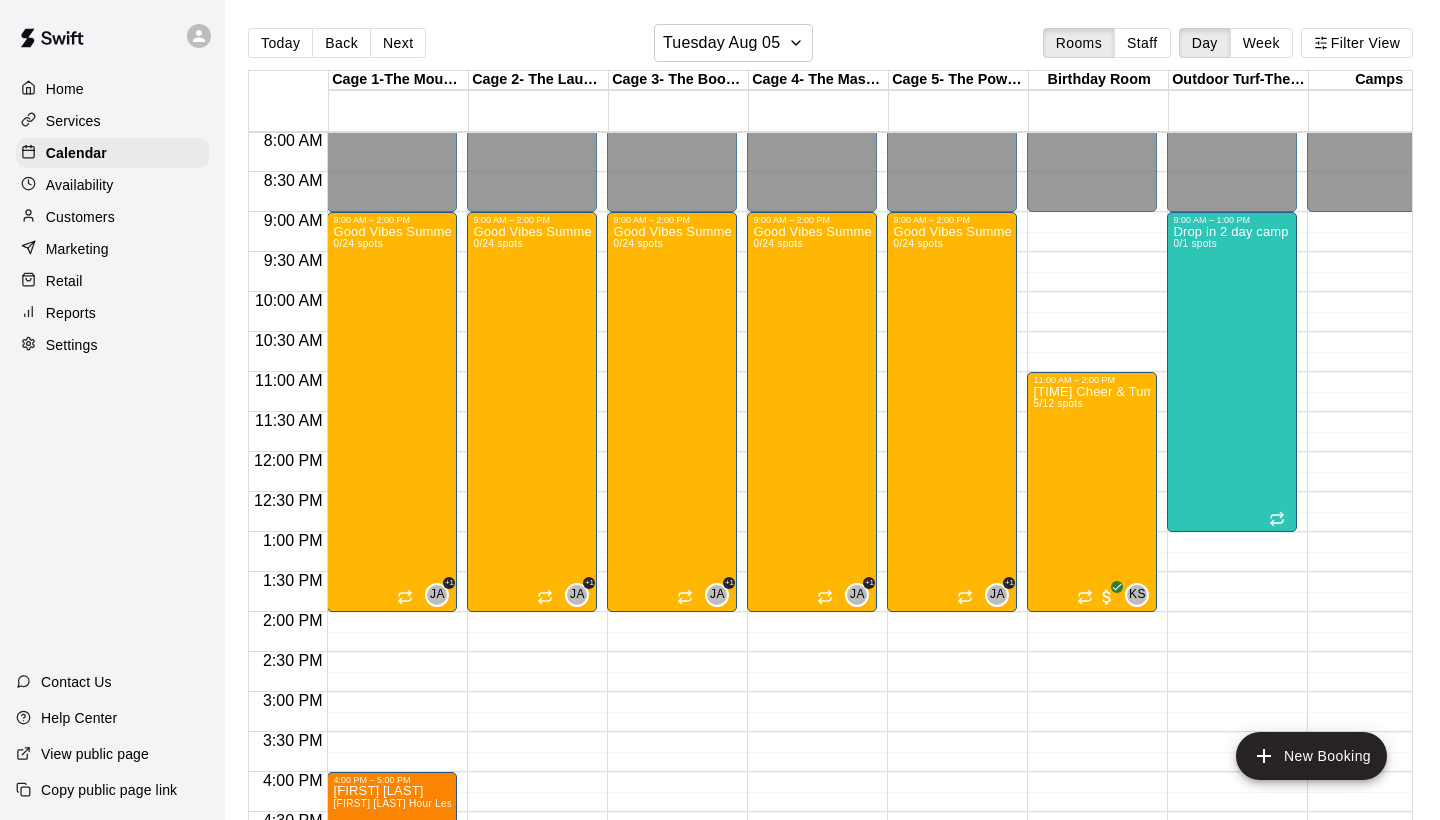 click on "Customers" at bounding box center [80, 217] 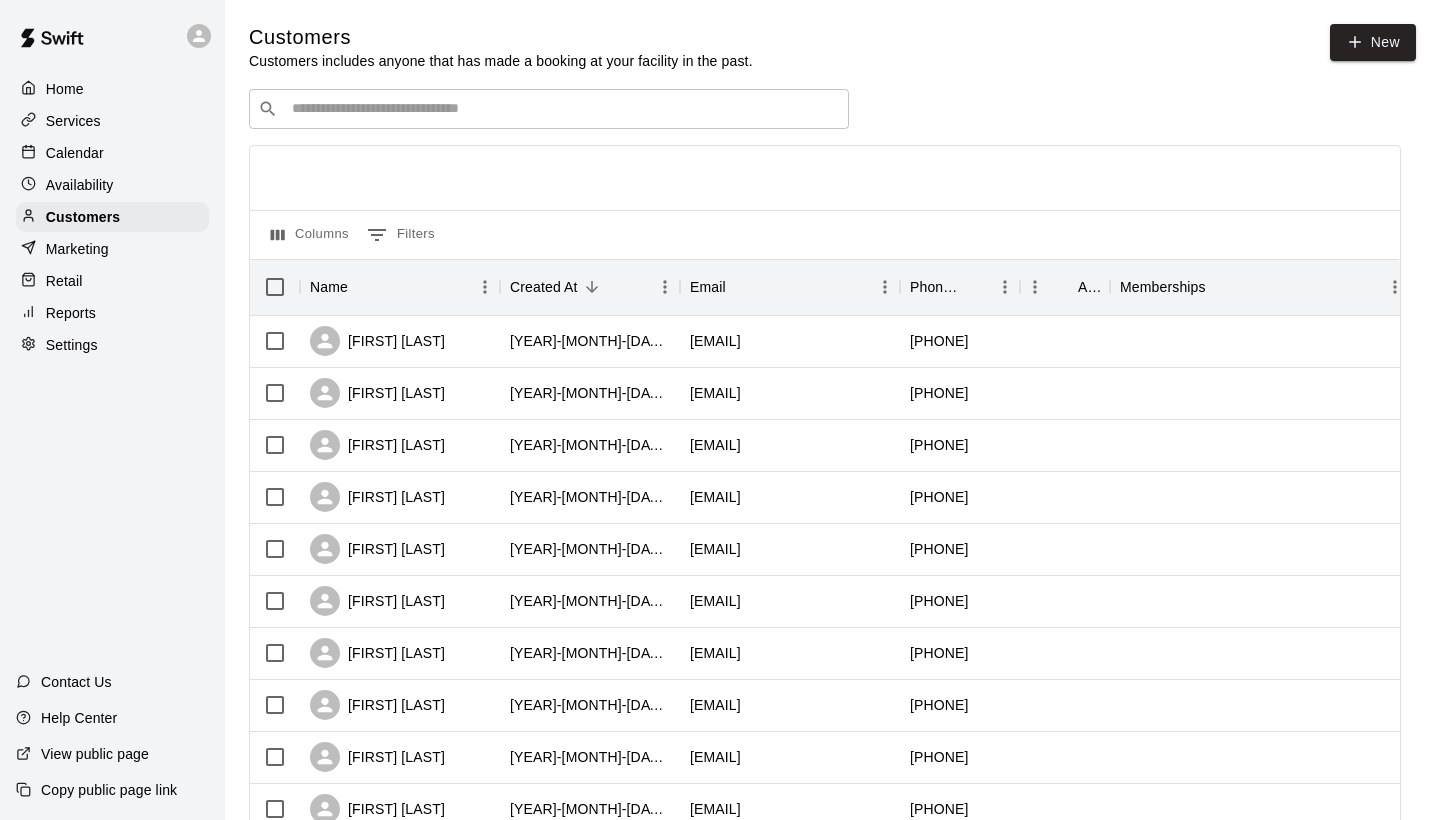 click at bounding box center (563, 109) 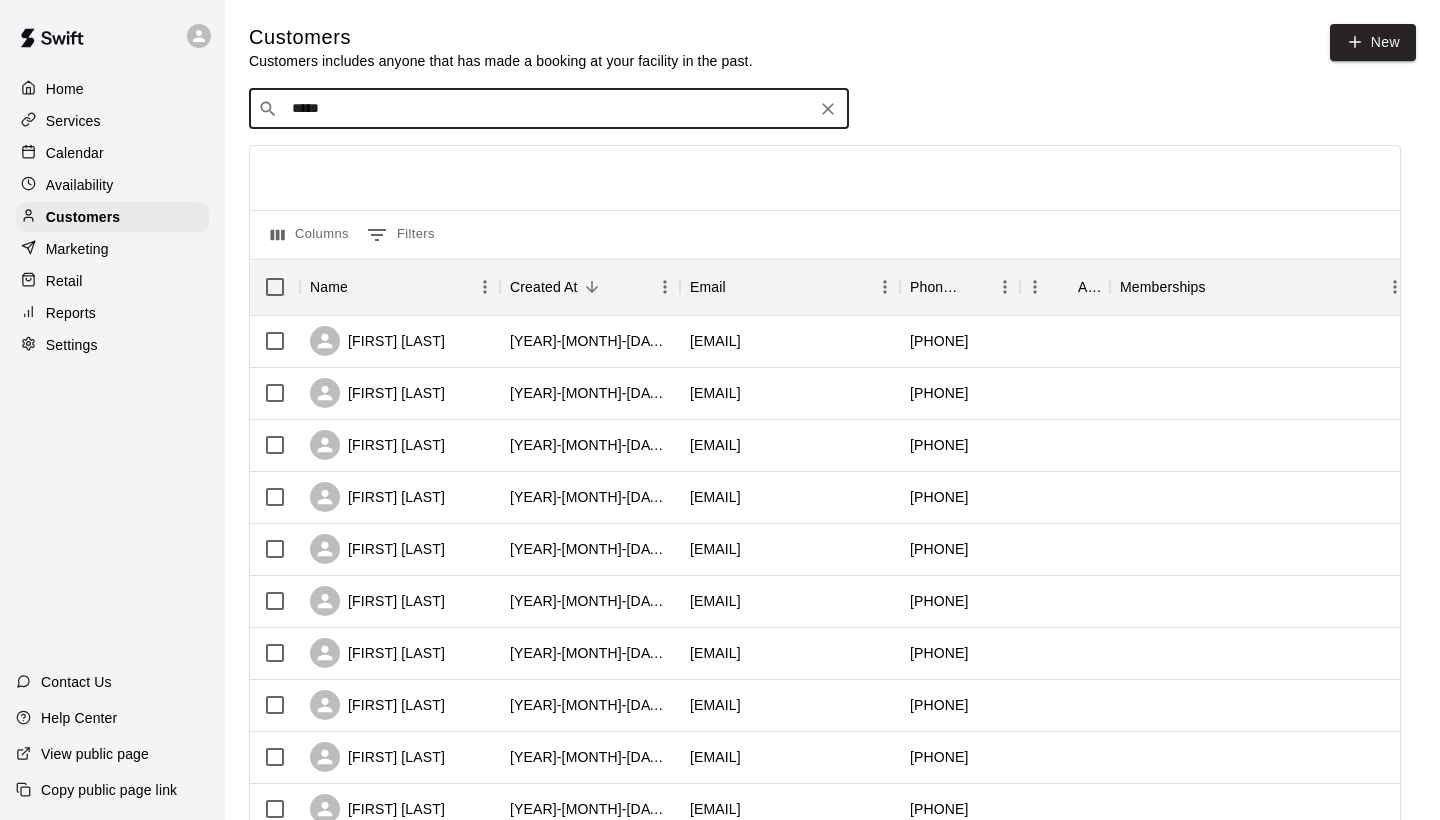 type on "******" 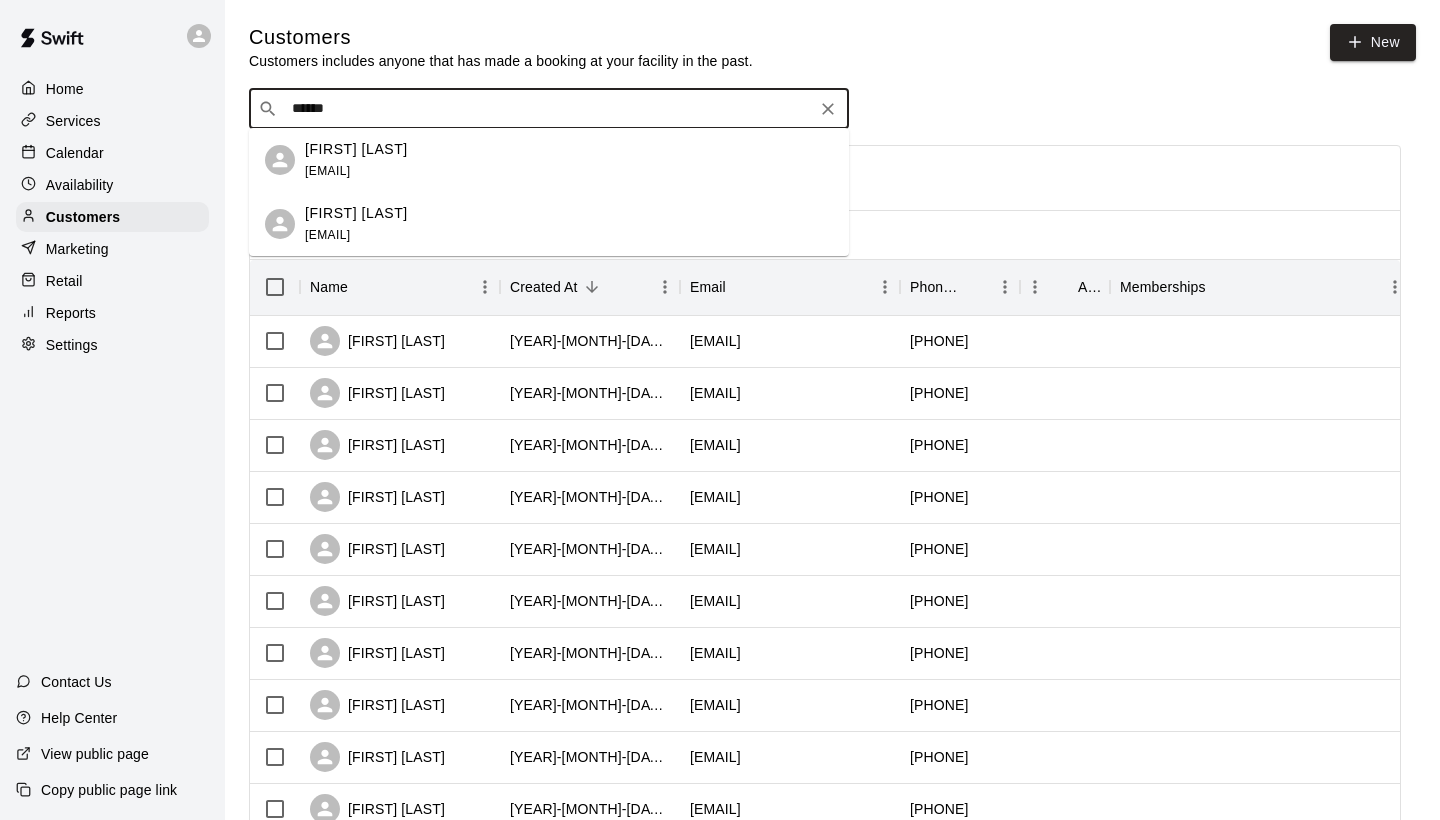 click 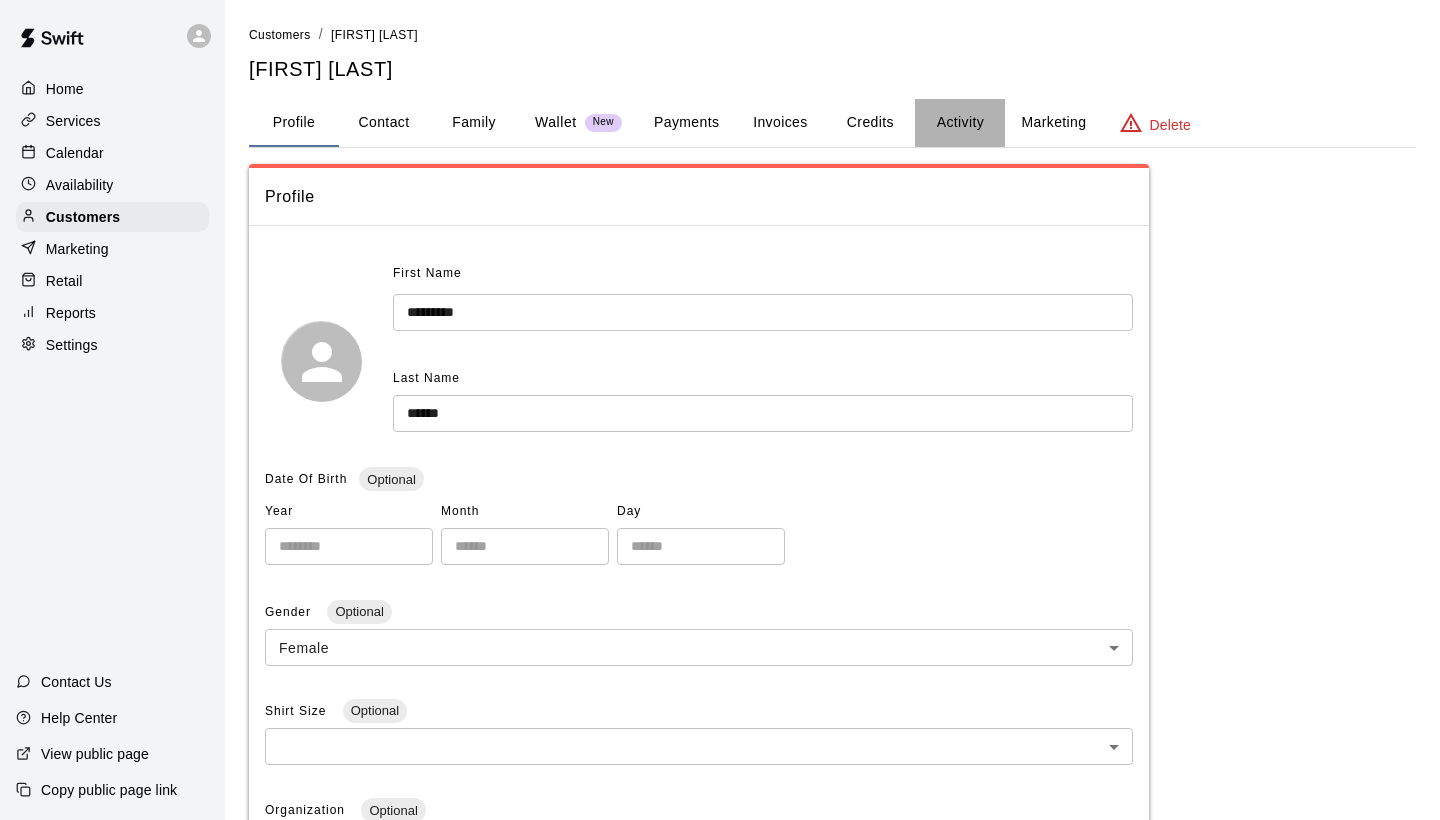 click on "Activity" at bounding box center (960, 123) 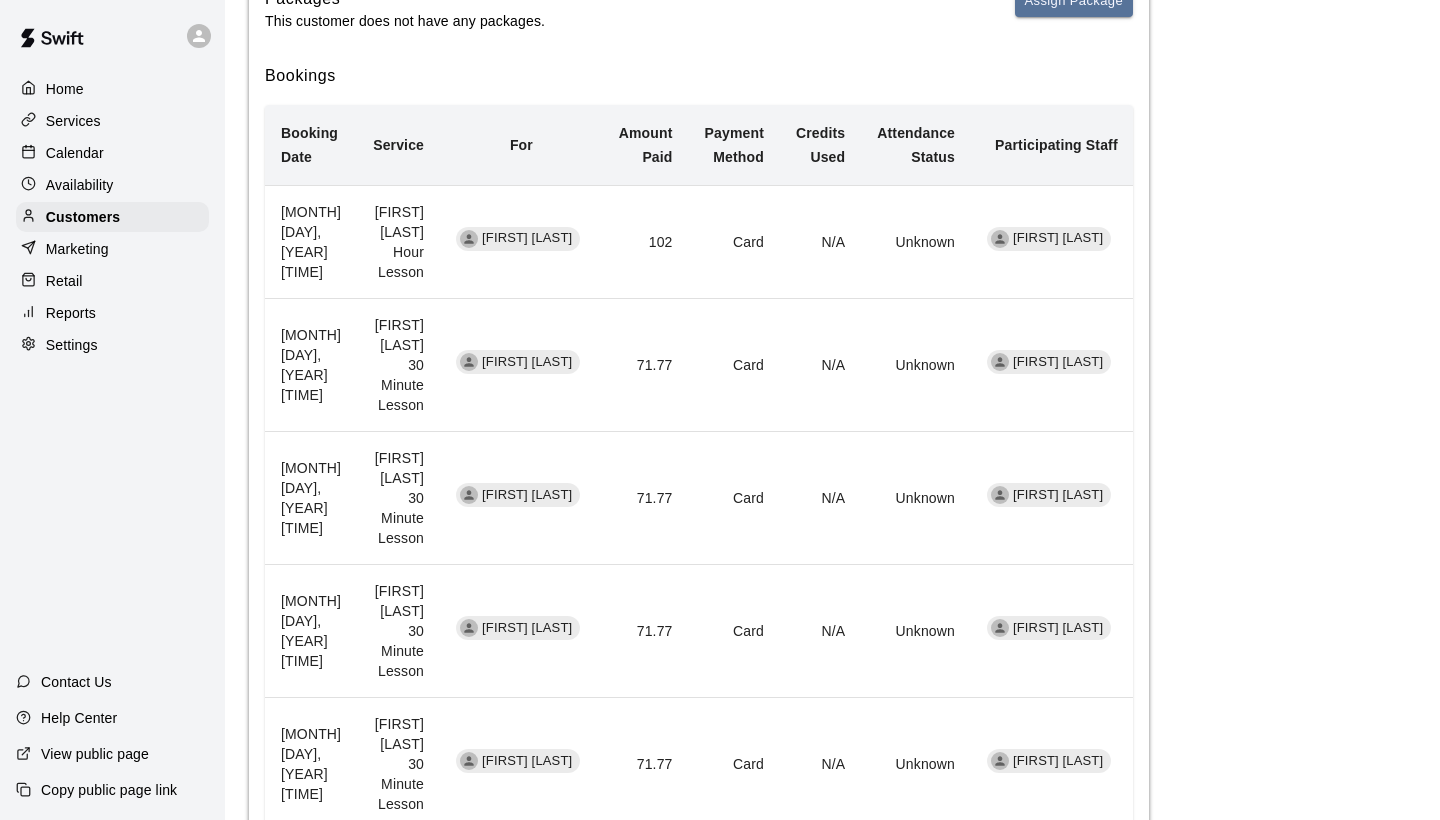 scroll, scrollTop: 343, scrollLeft: 0, axis: vertical 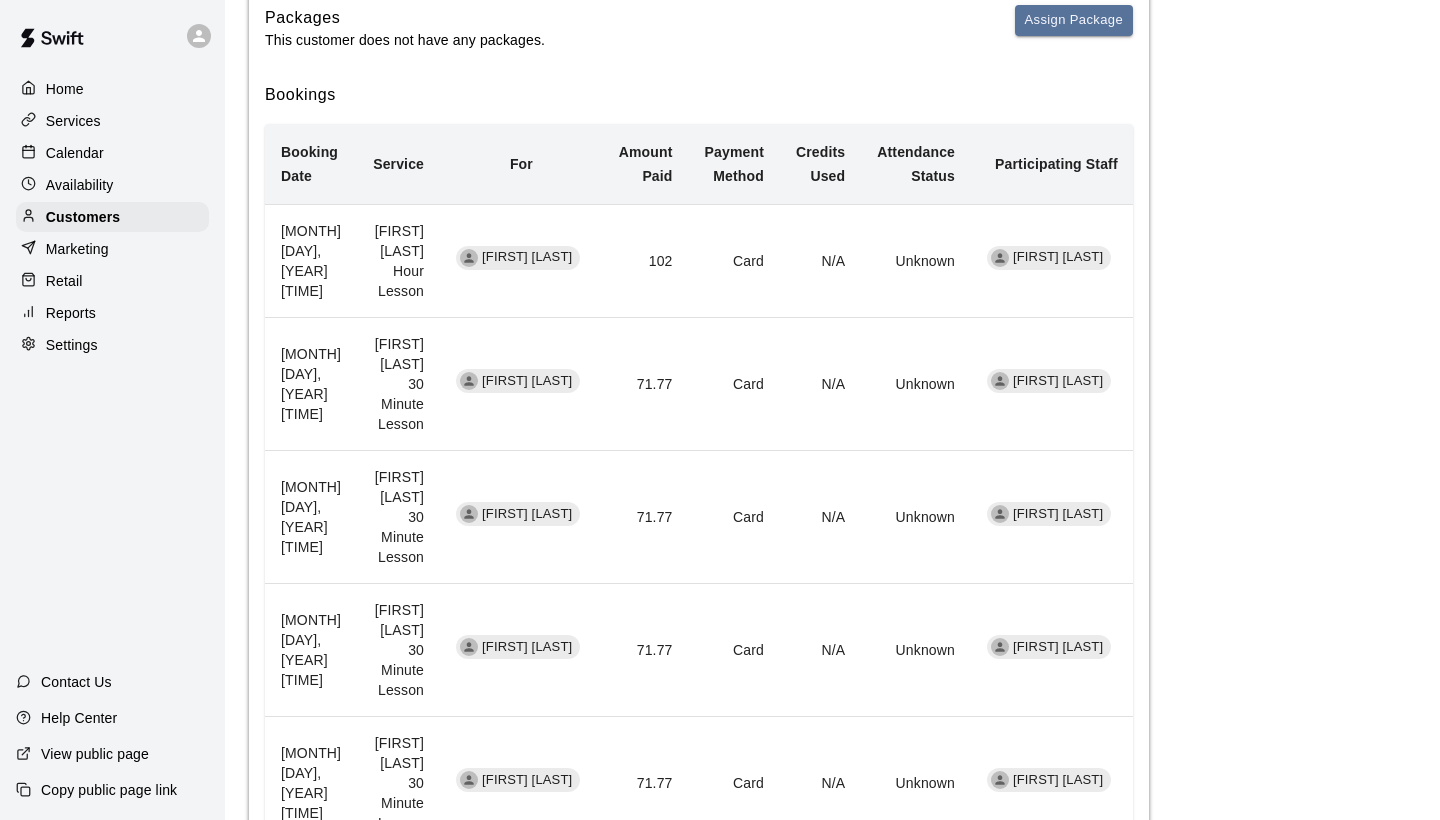 click on "Calendar" at bounding box center [75, 153] 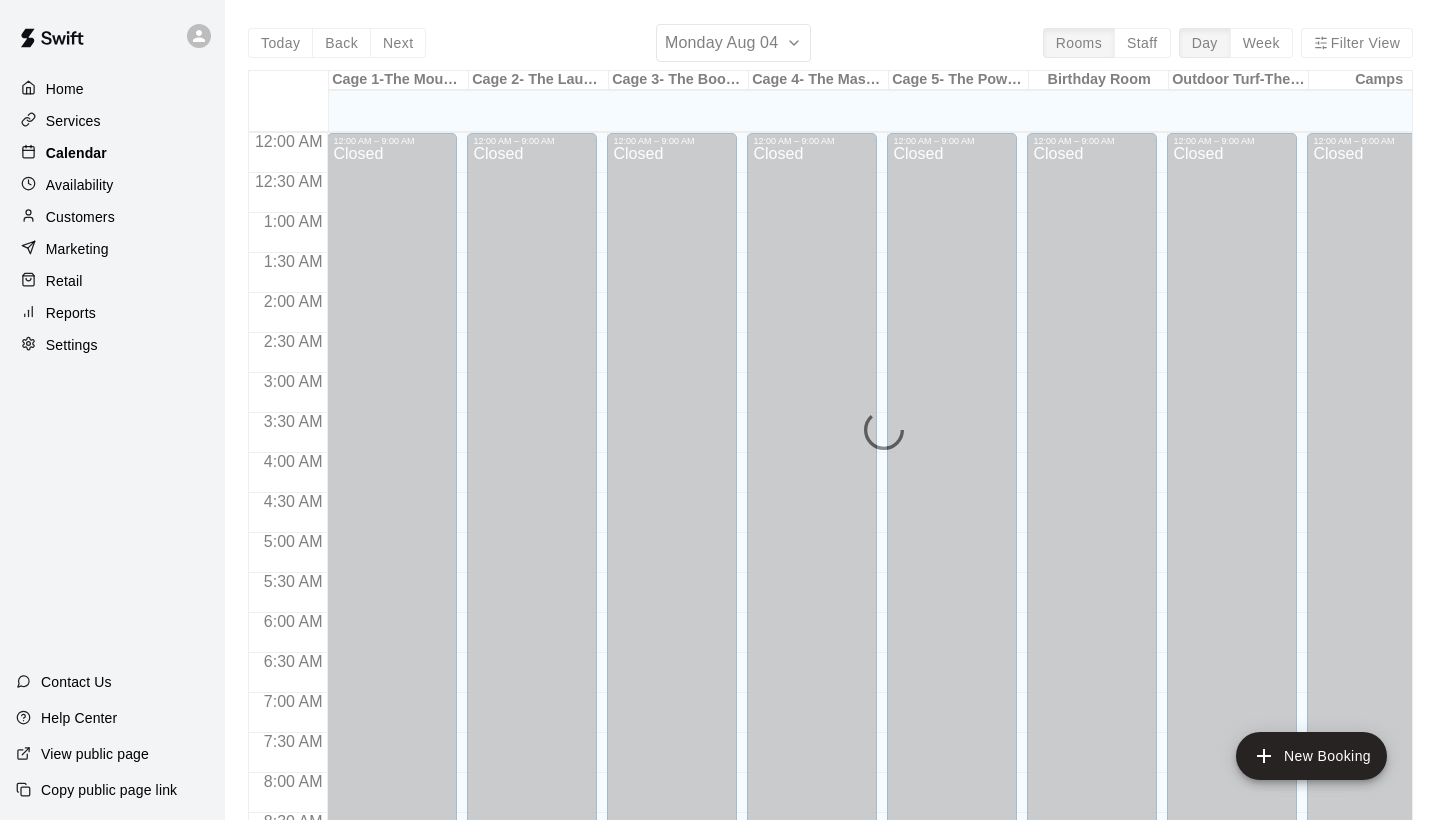 scroll, scrollTop: 1151, scrollLeft: 0, axis: vertical 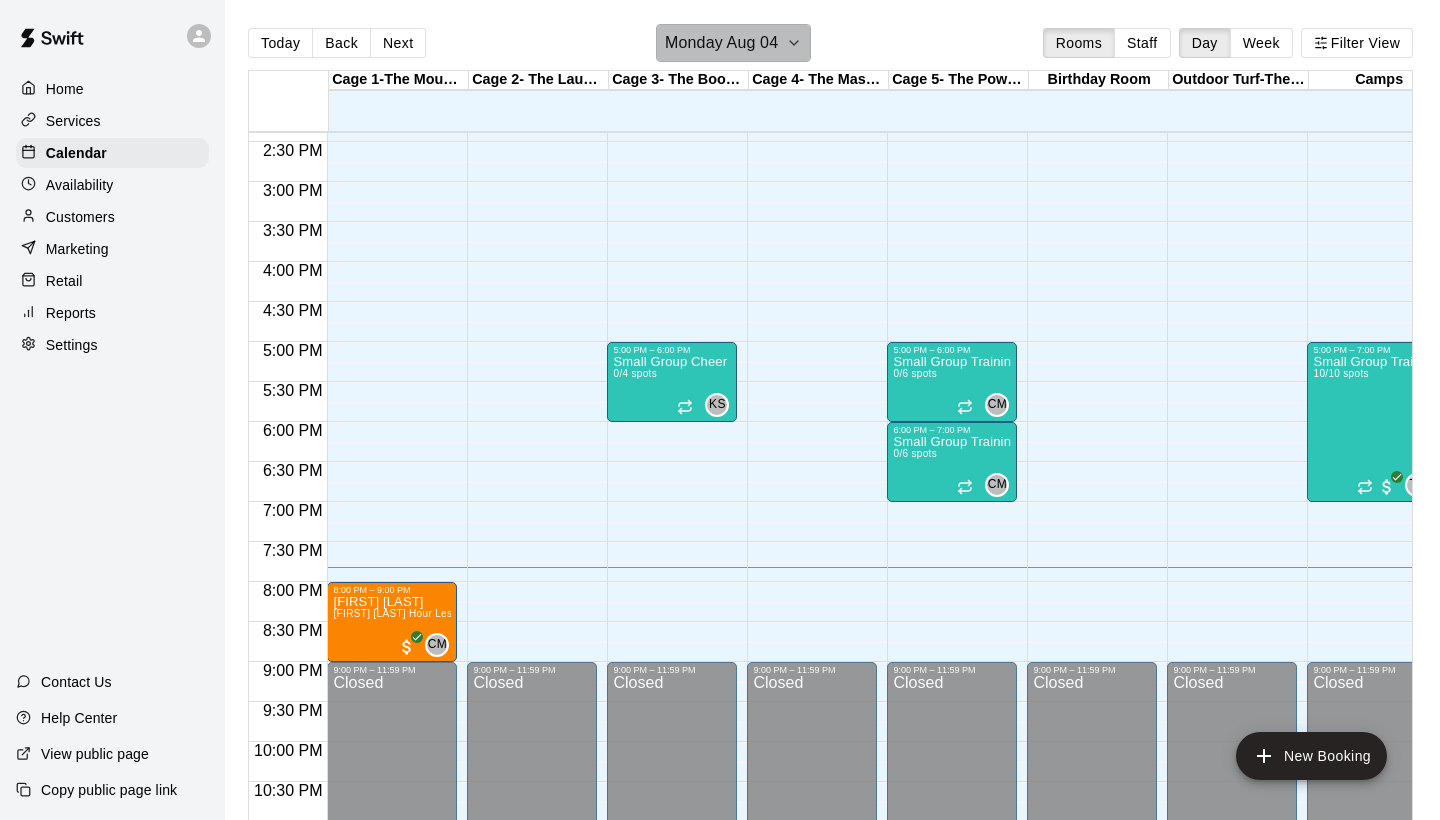 click 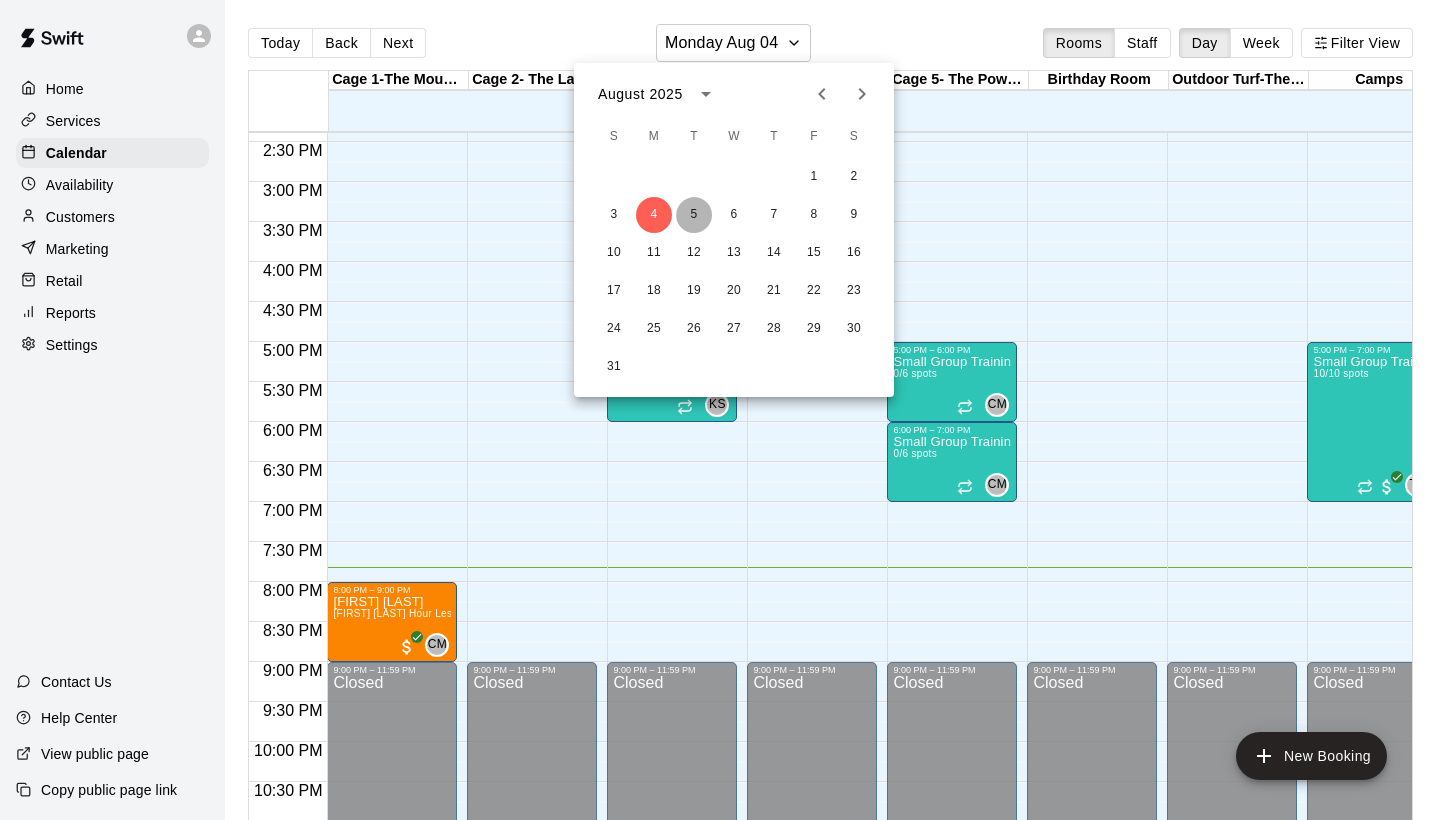 click on "5" at bounding box center (694, 215) 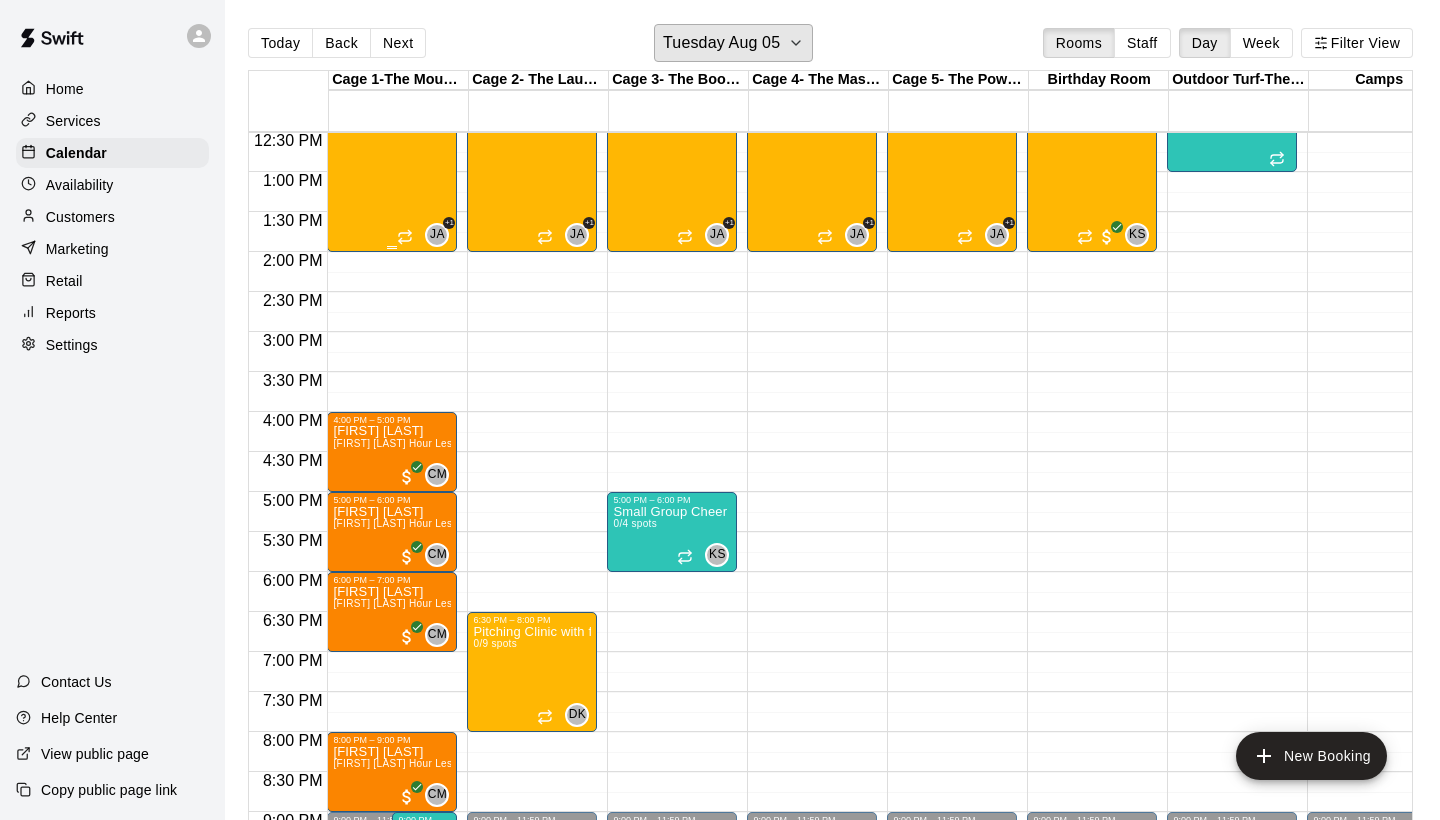 scroll, scrollTop: 1014, scrollLeft: 0, axis: vertical 